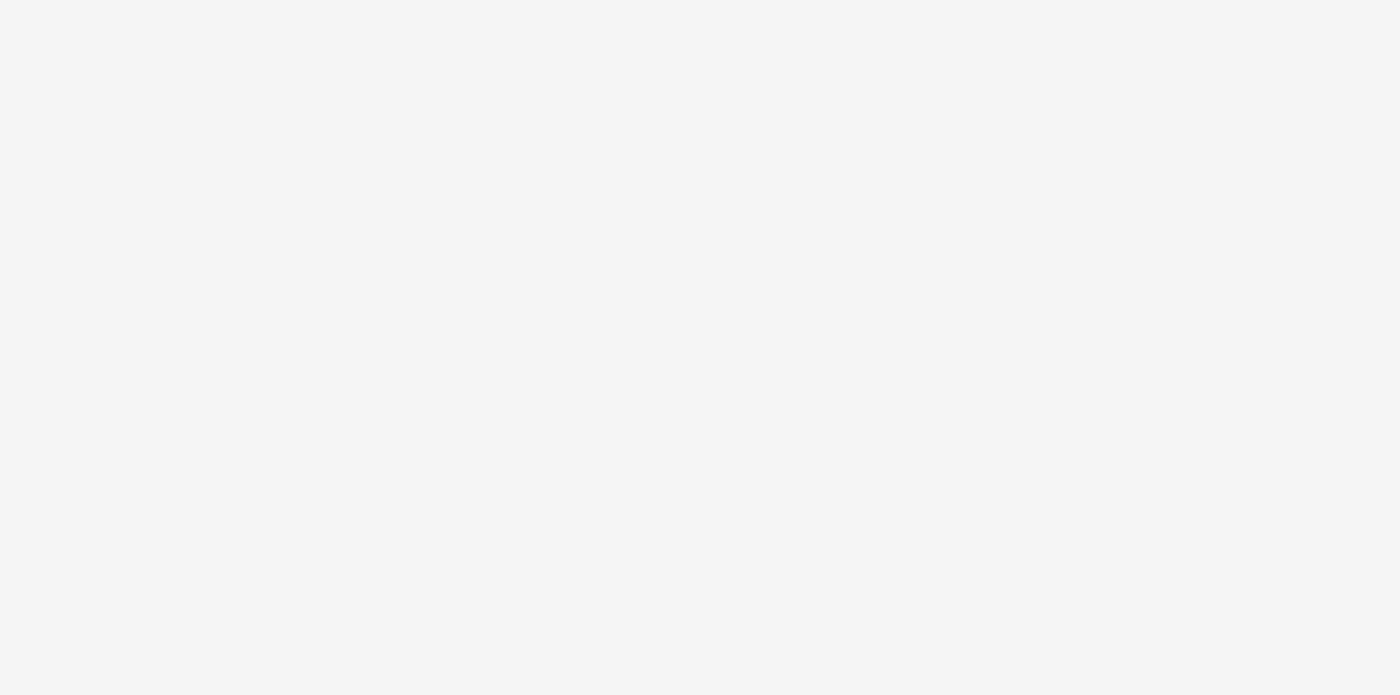 scroll, scrollTop: 0, scrollLeft: 0, axis: both 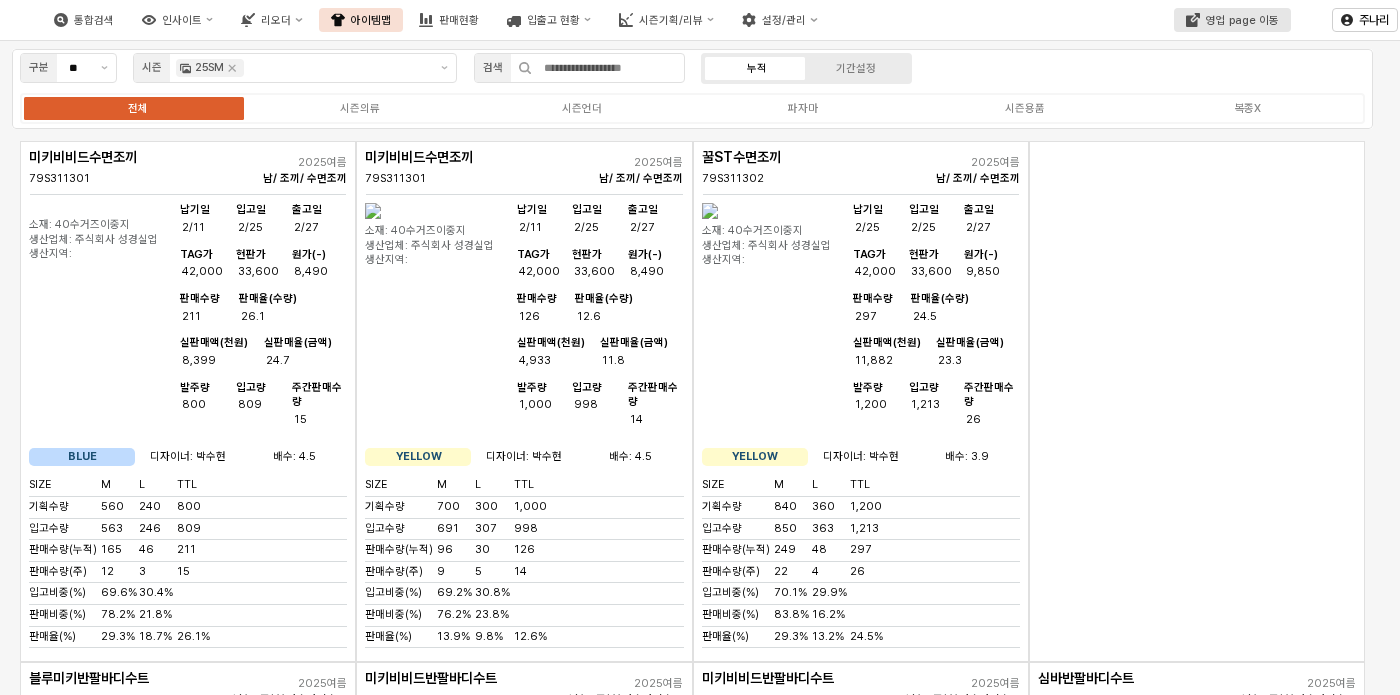 click on "영업 page 이동" at bounding box center (1242, 20) 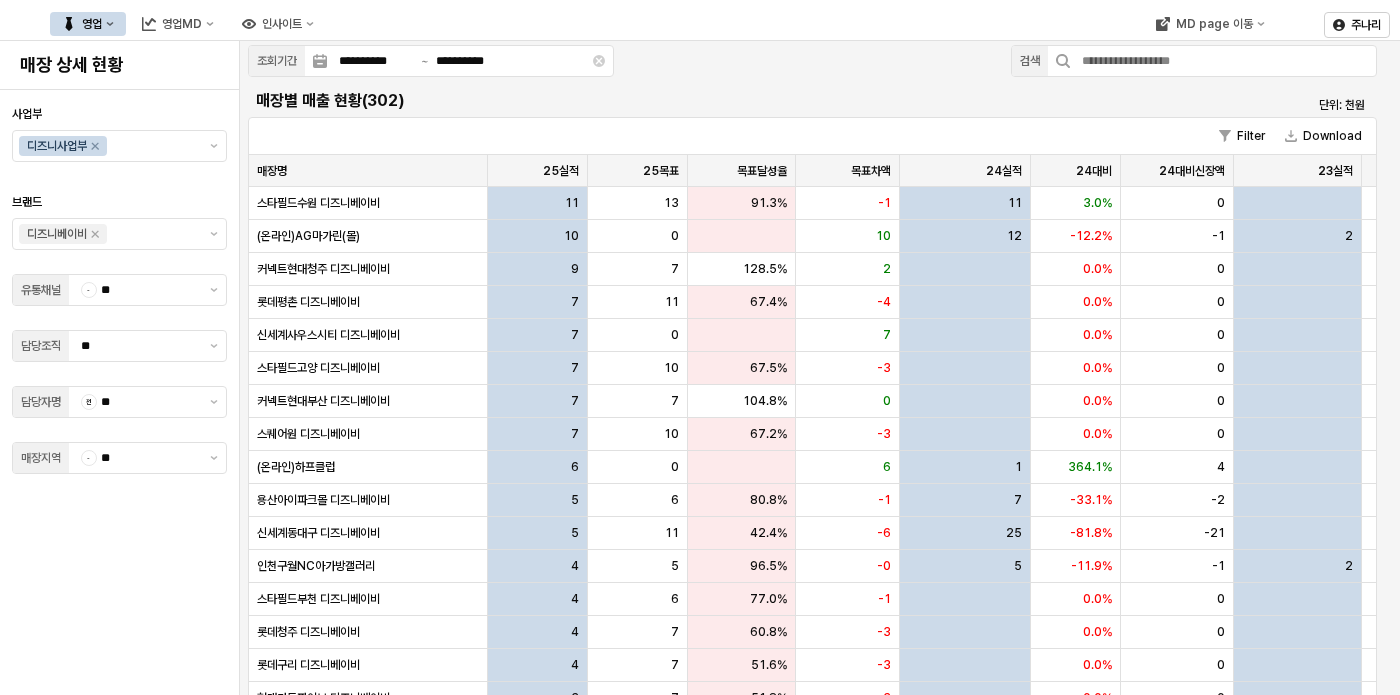 drag, startPoint x: 139, startPoint y: 546, endPoint x: 176, endPoint y: 256, distance: 292.35083 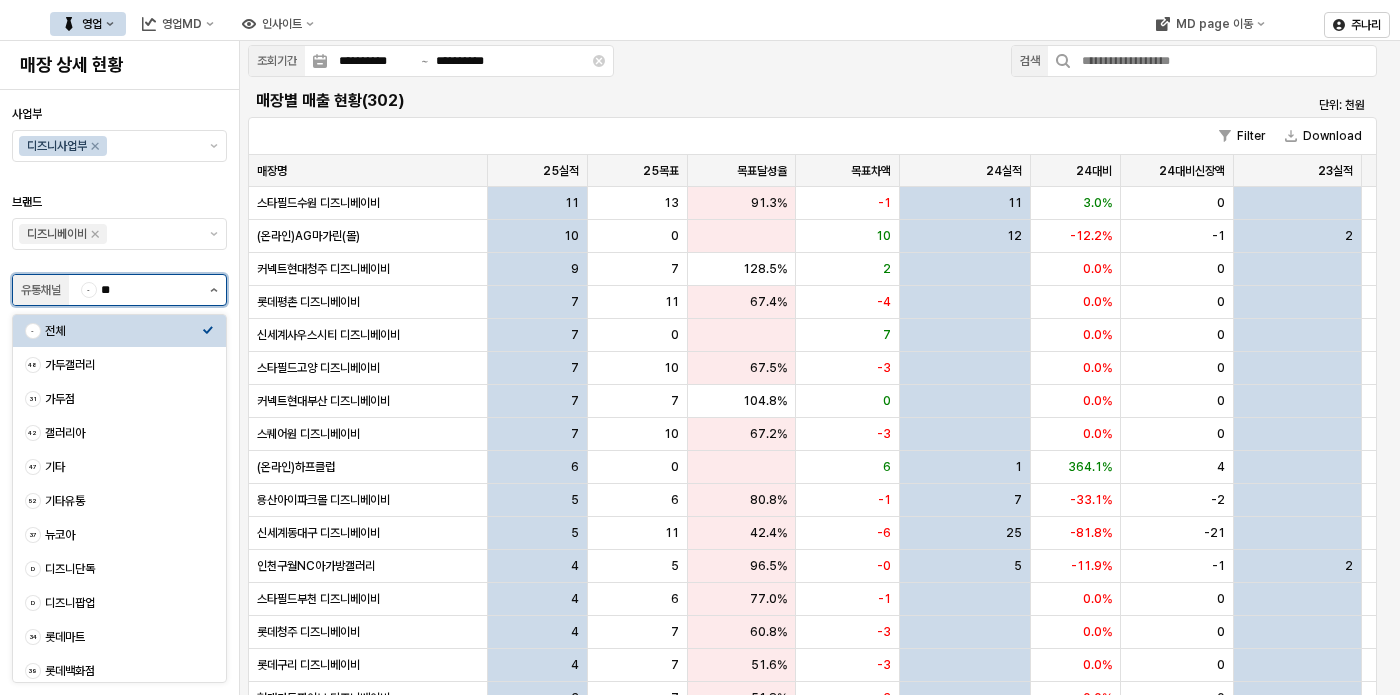 click at bounding box center (214, 290) 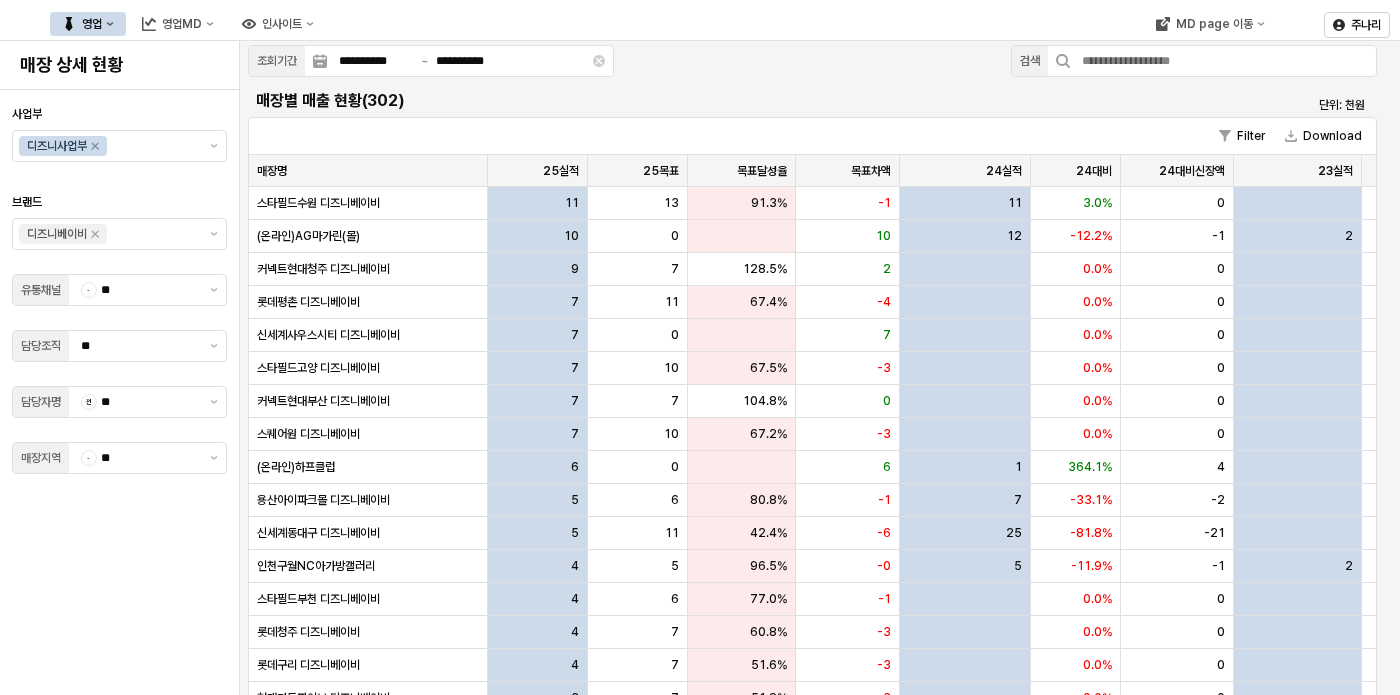 click at bounding box center (119, 182) 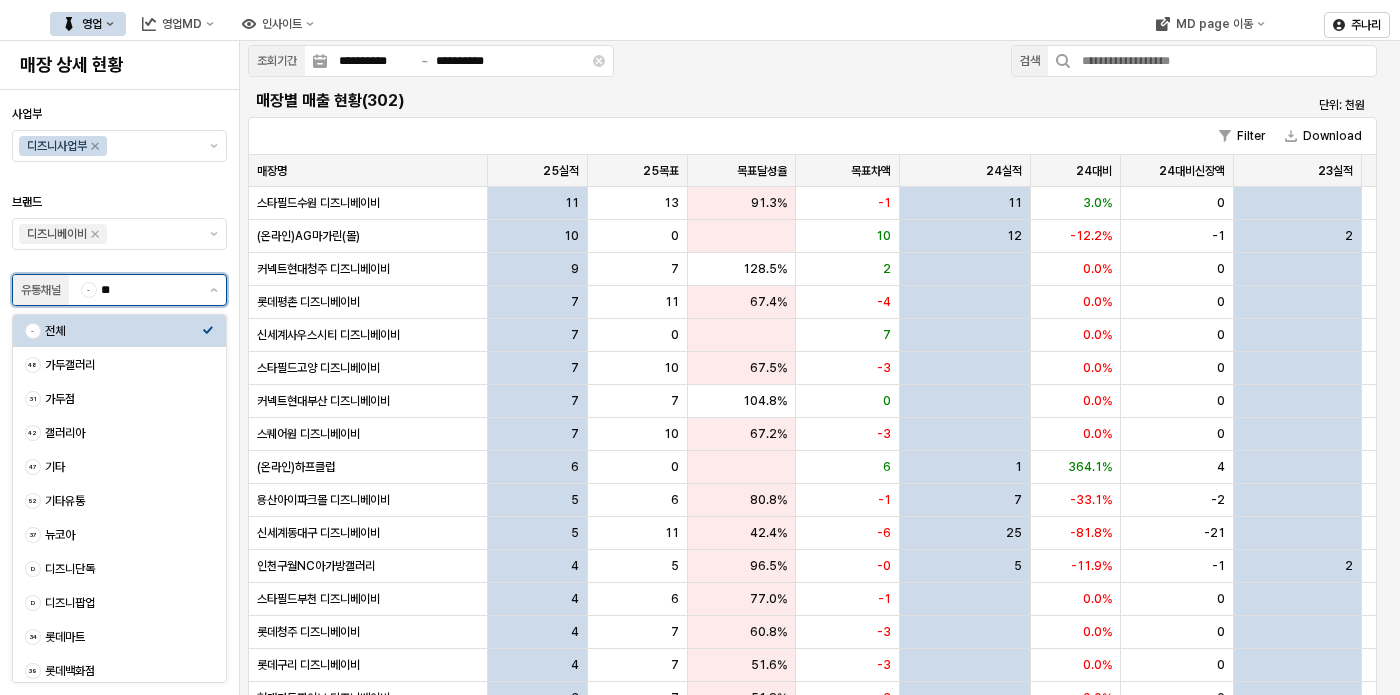 click on "**" at bounding box center (149, 290) 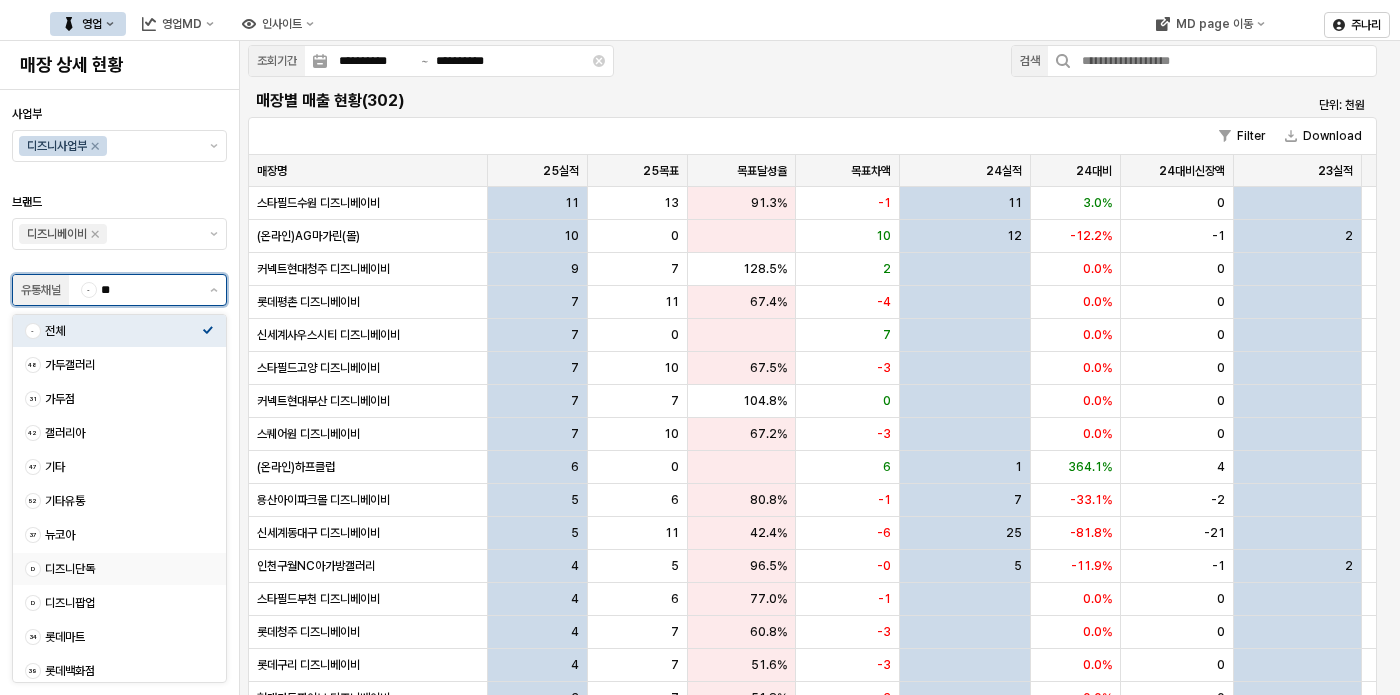 click on "디즈니단독" at bounding box center [123, 569] 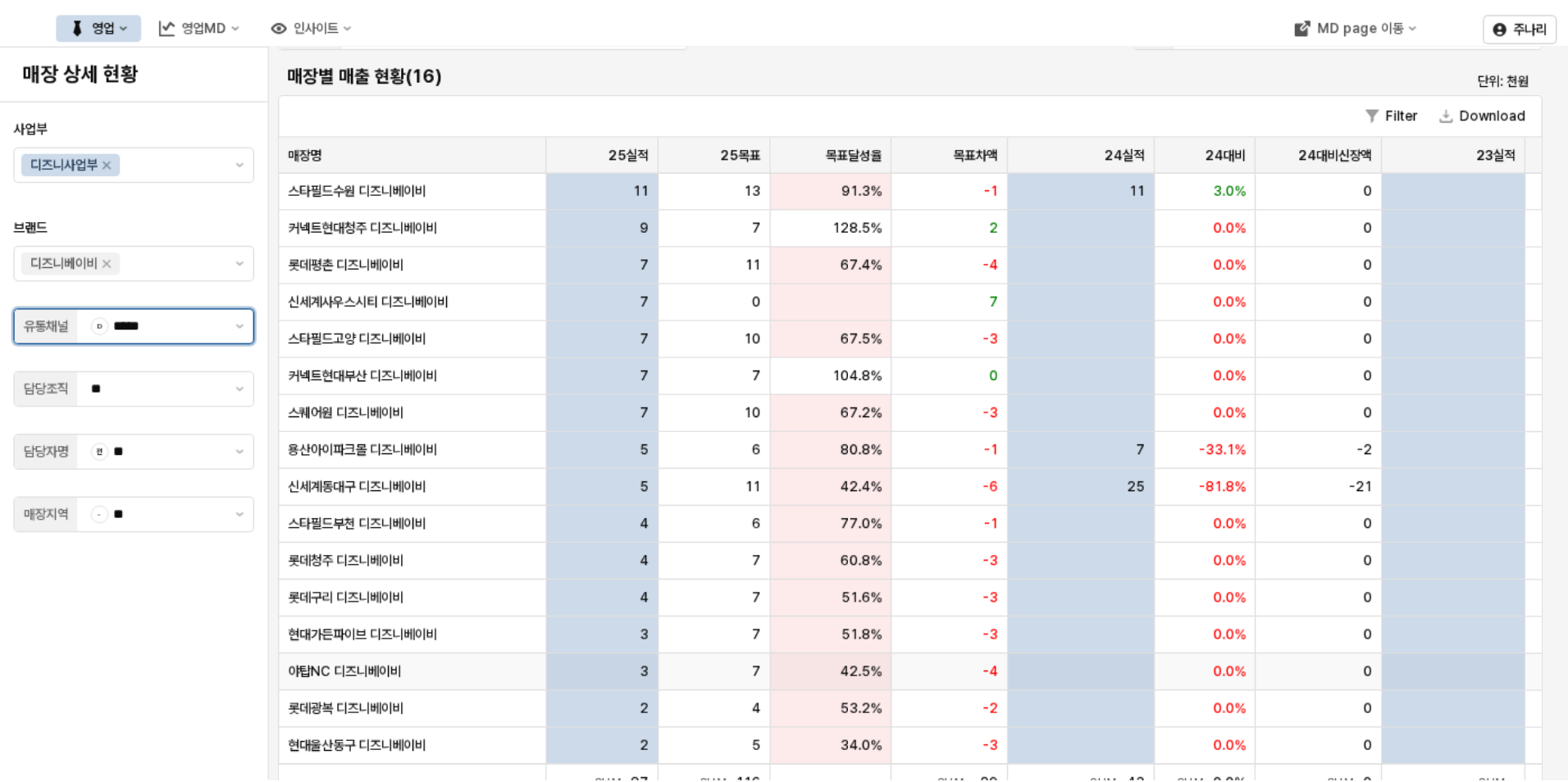 scroll, scrollTop: 0, scrollLeft: 0, axis: both 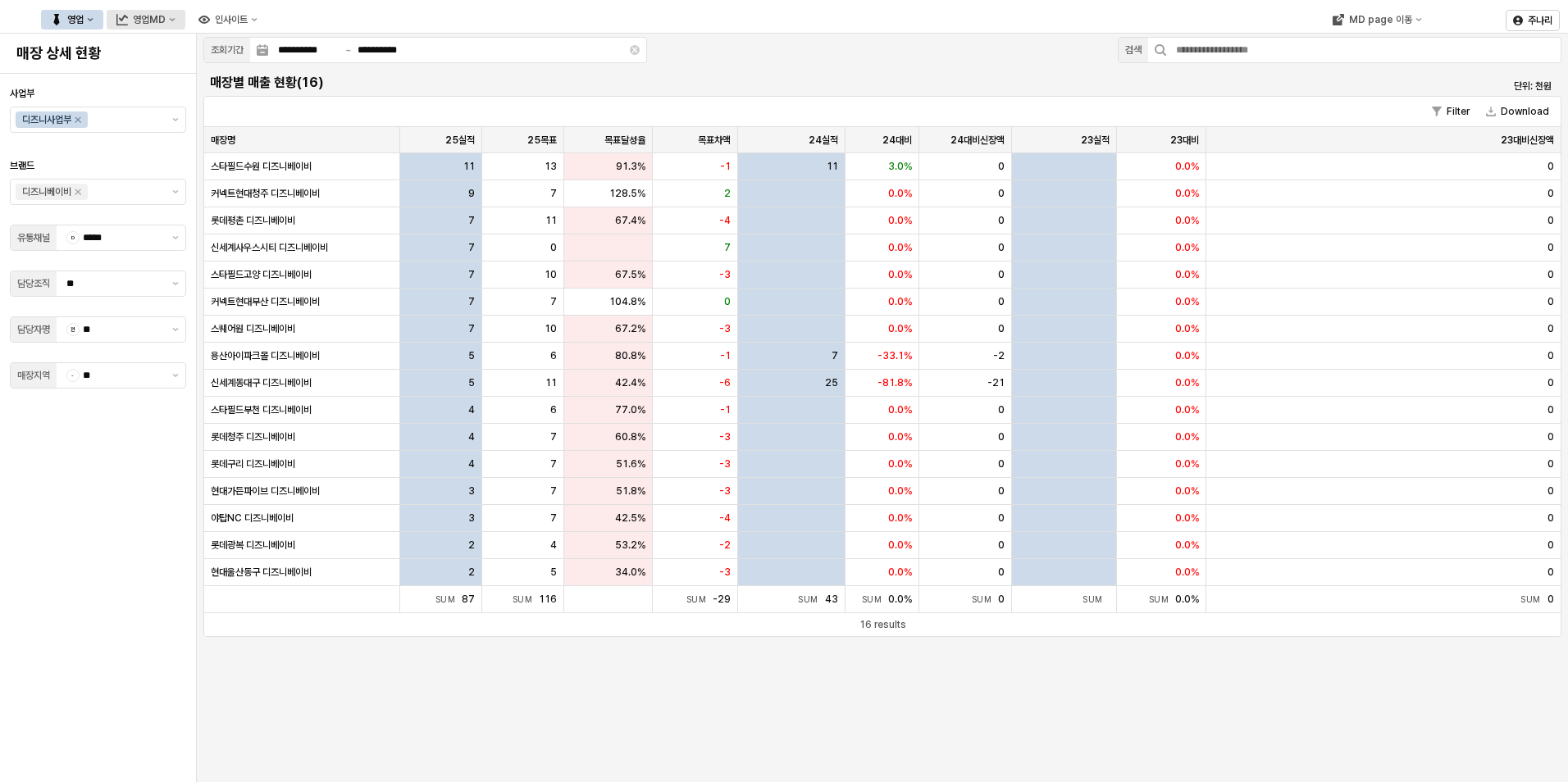 click on "영업MD" at bounding box center (146, 20) 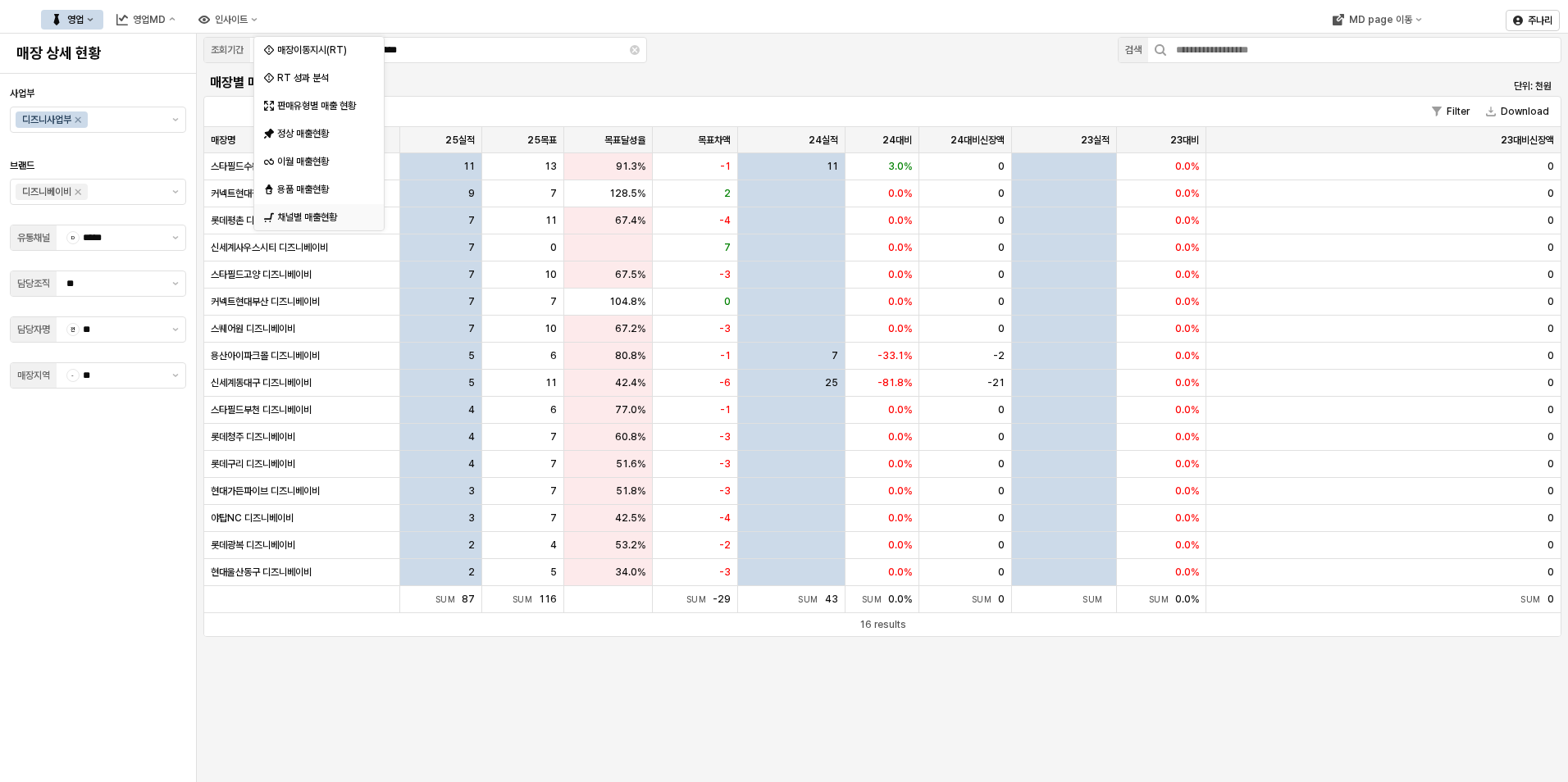 click on "채널별 매출현황" at bounding box center [321, 217] 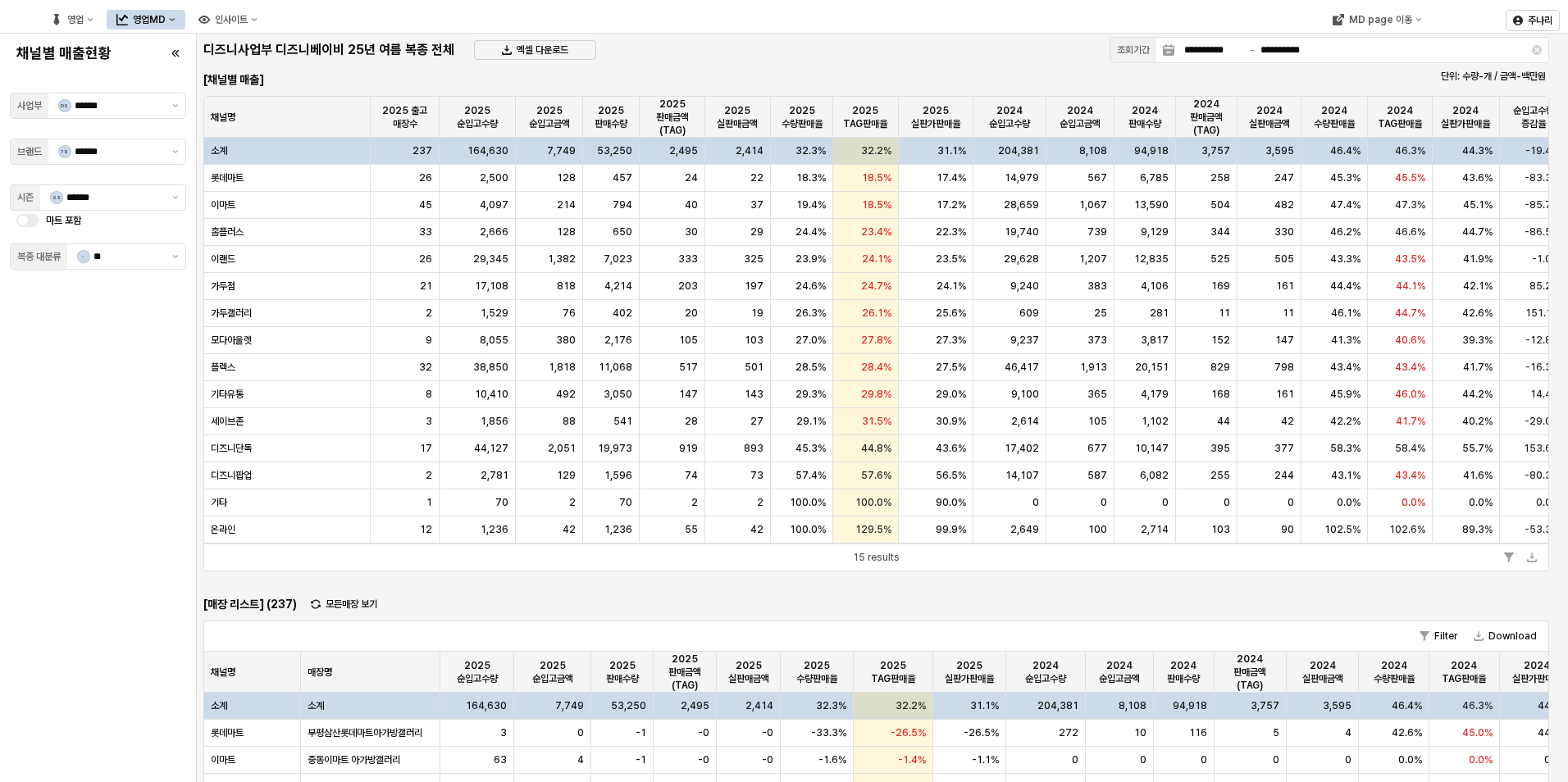 click on "마트 포함" at bounding box center (98, 221) 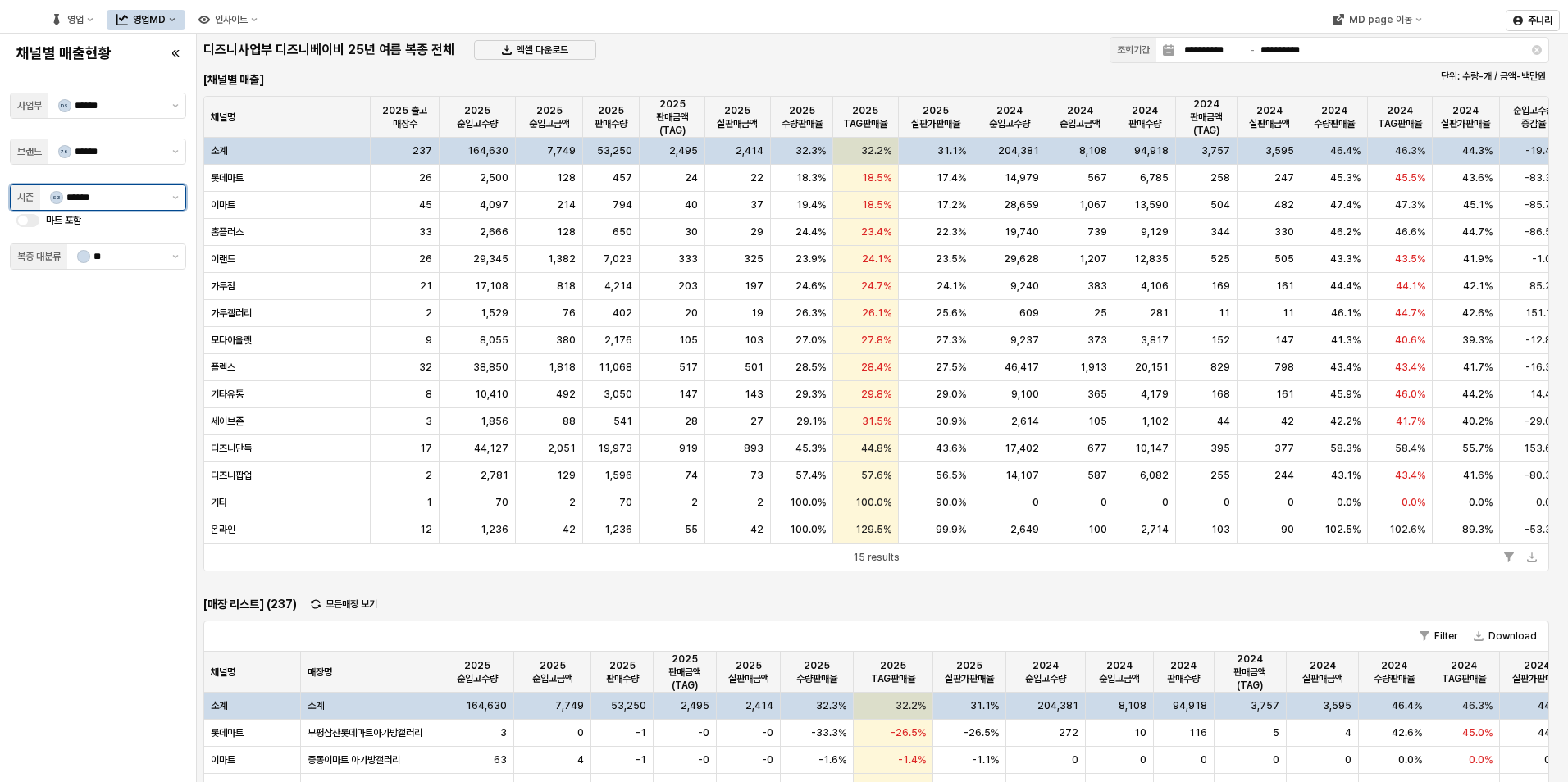 click on "S3 ******" at bounding box center [103, 198] 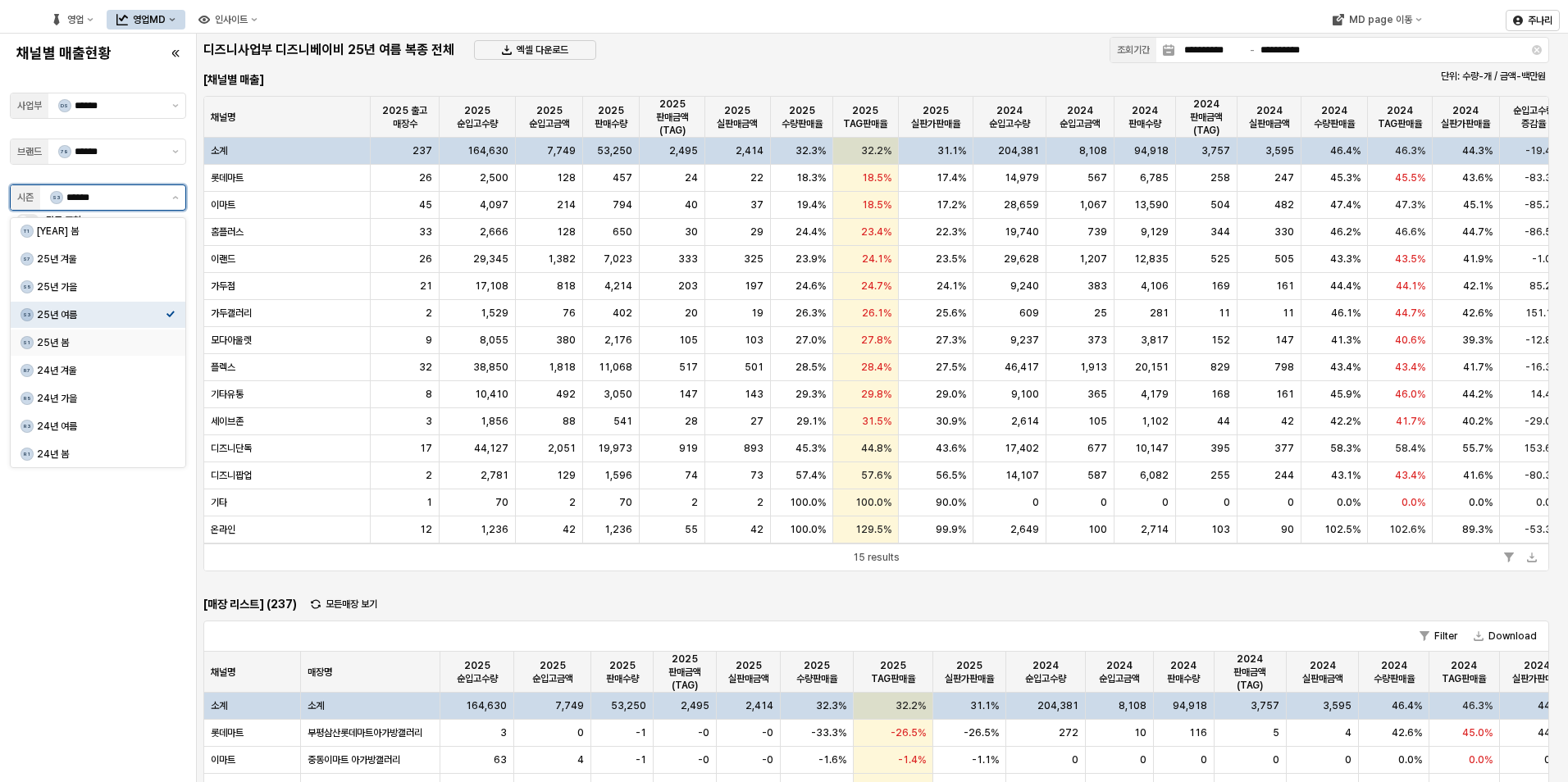 click on "25년 봄" at bounding box center (101, 343) 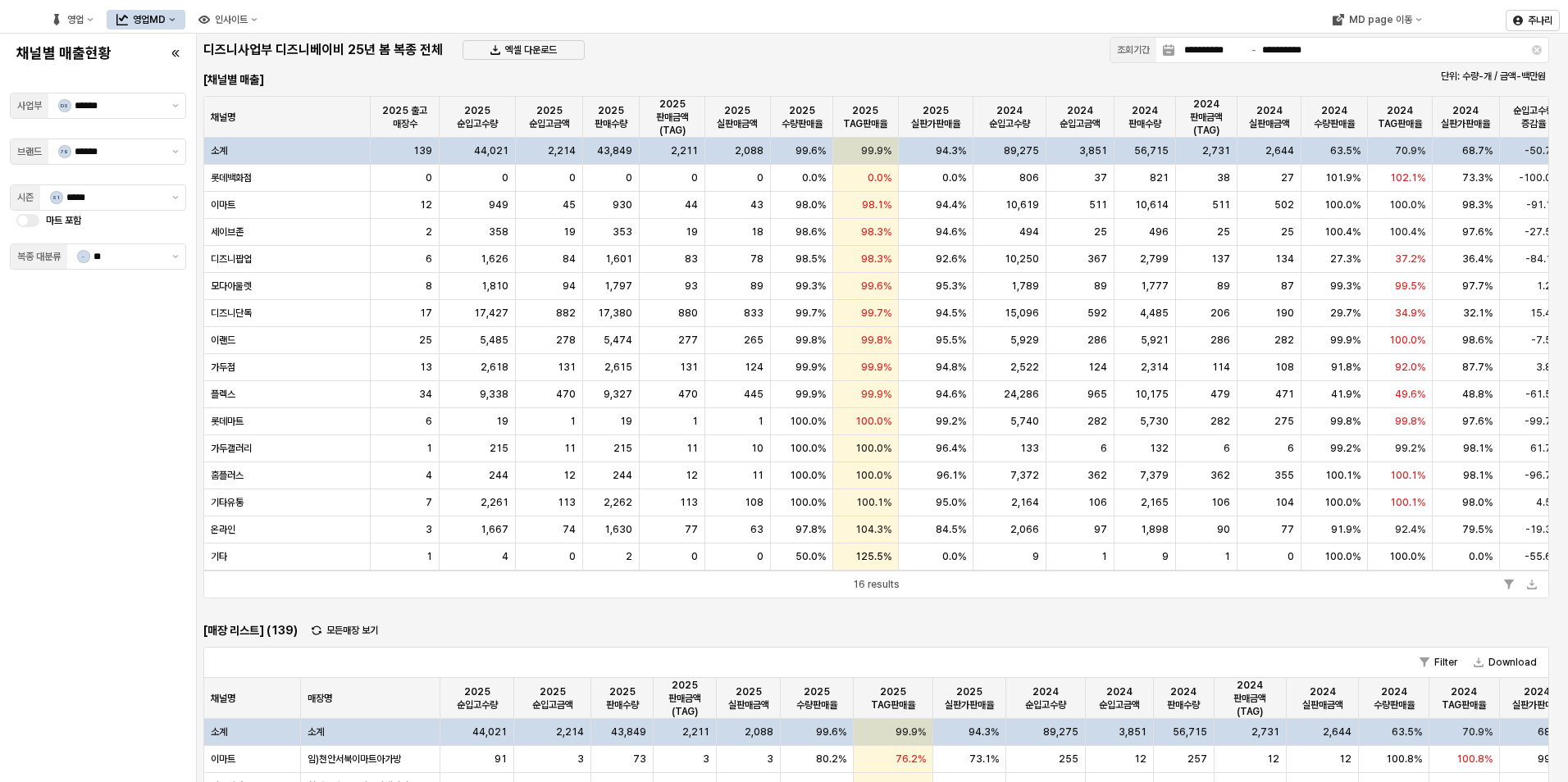 click on "사업부 DS ****** 브랜드 79 ****** 시즌 S1 ***** 마트 포함 복종 대분류 - **" at bounding box center [98, 407] 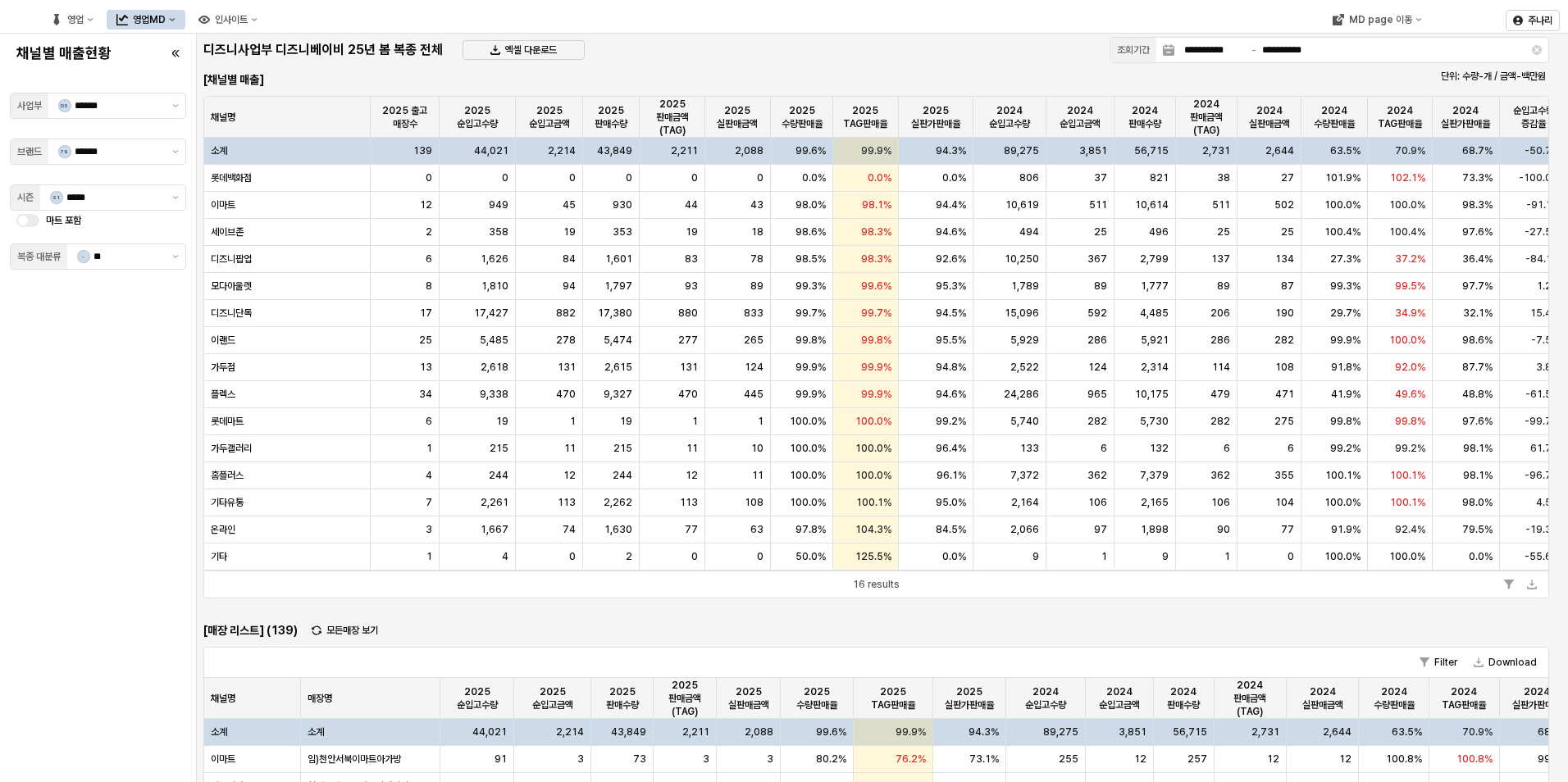 click on "사업부 DS ****** 브랜드 79 ****** 시즌 S1 ***** 마트 포함 복종 대분류 - **" at bounding box center [98, 407] 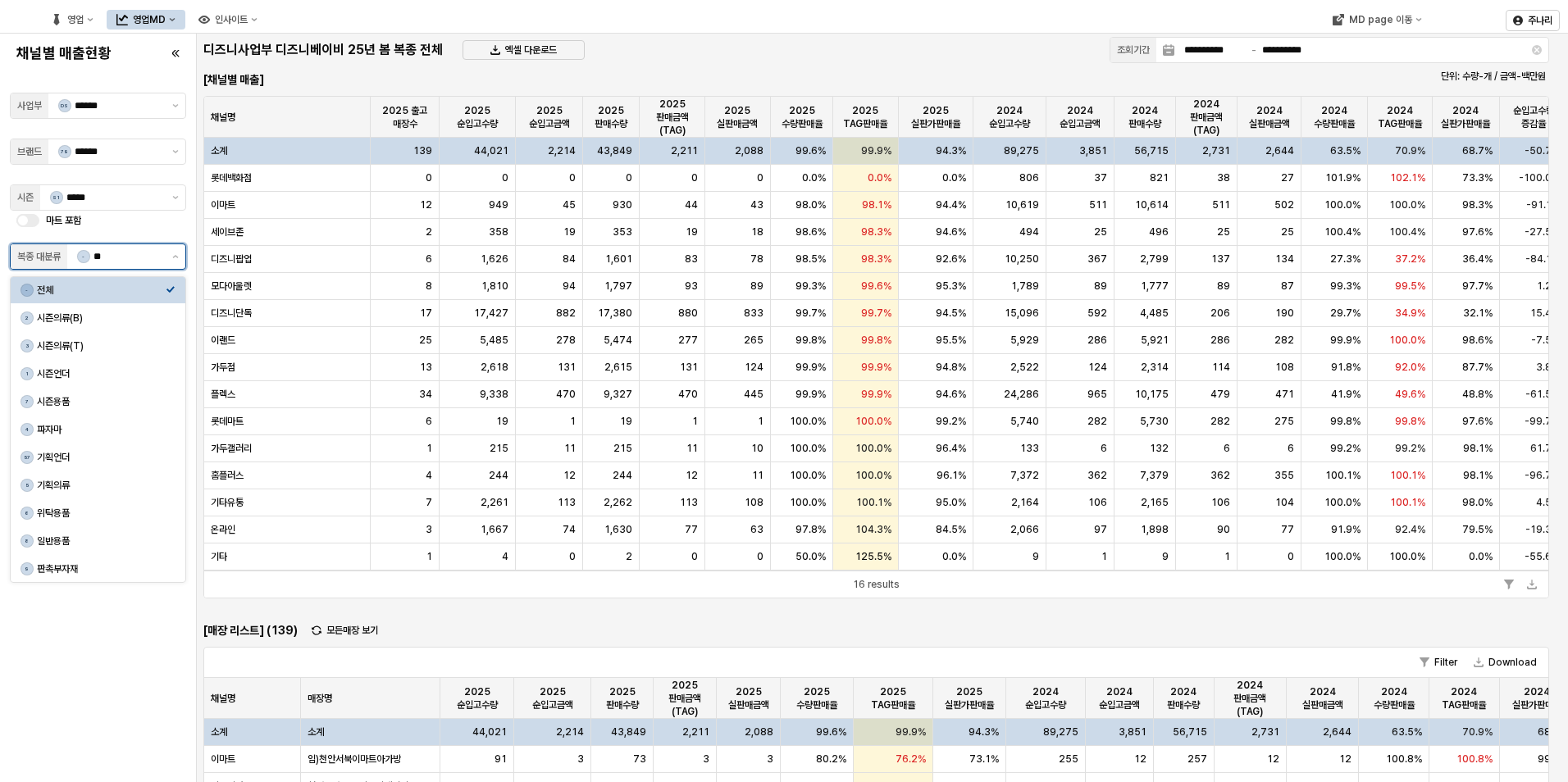 click on "**" at bounding box center (128, 257) 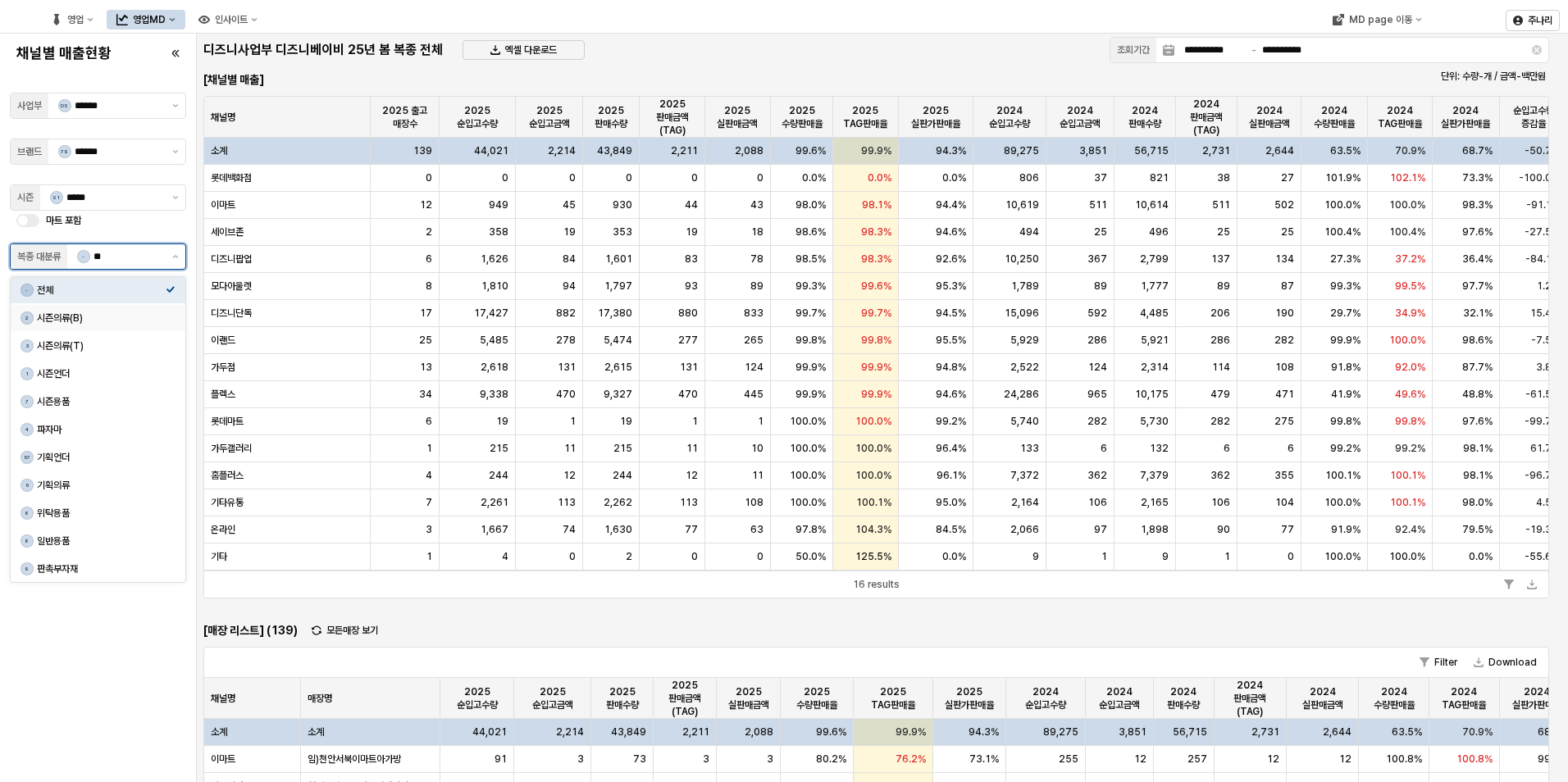 click on "시즌의류(B)" at bounding box center (101, 318) 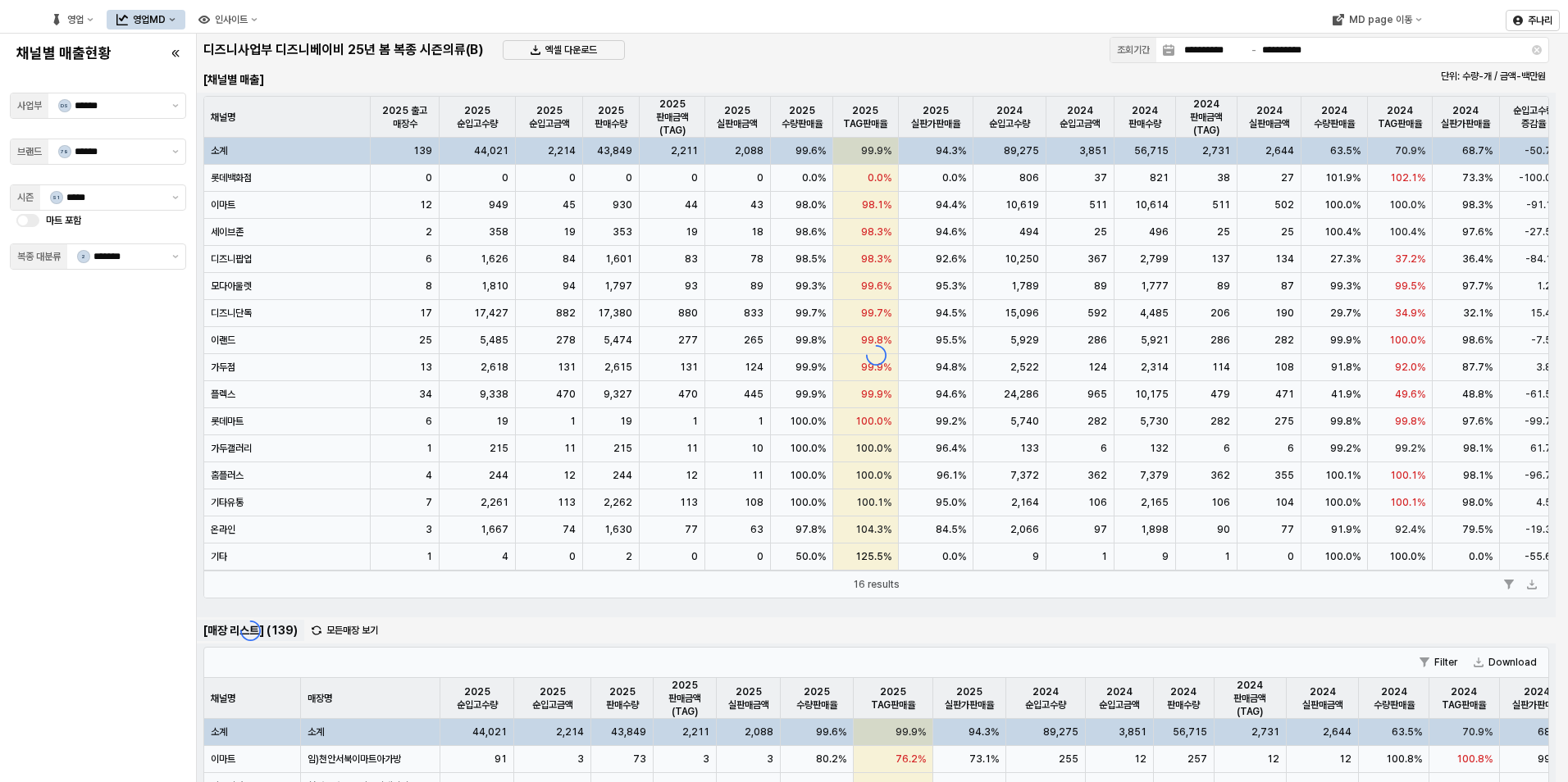 click on "채널별 매출현황 사업부 DS ****** 브랜드 79 ****** 시즌 S1 ***** 마트 포함 복종 대분류 2 *******" at bounding box center (98, 407) 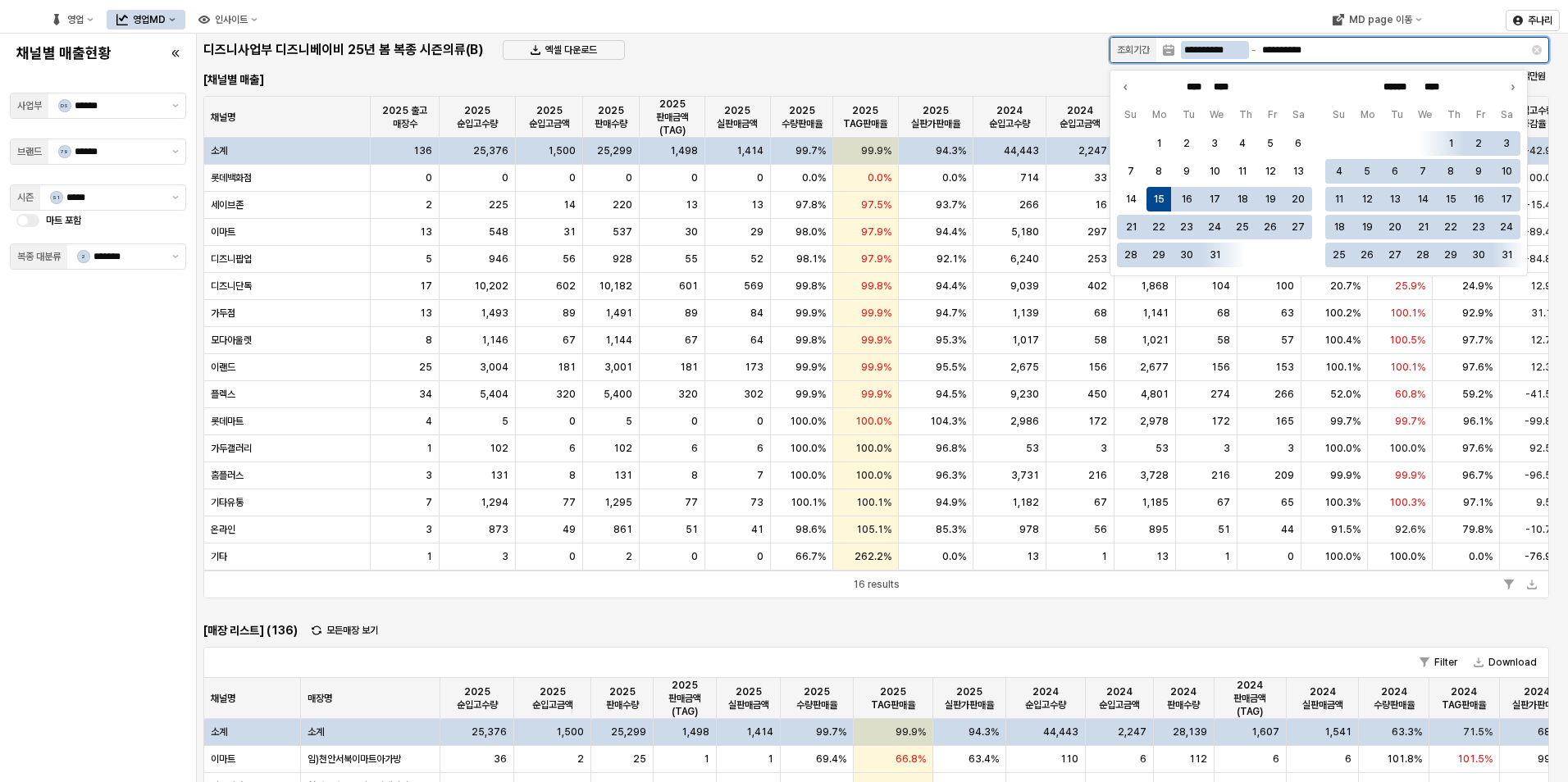 click at bounding box center [1254, 50] 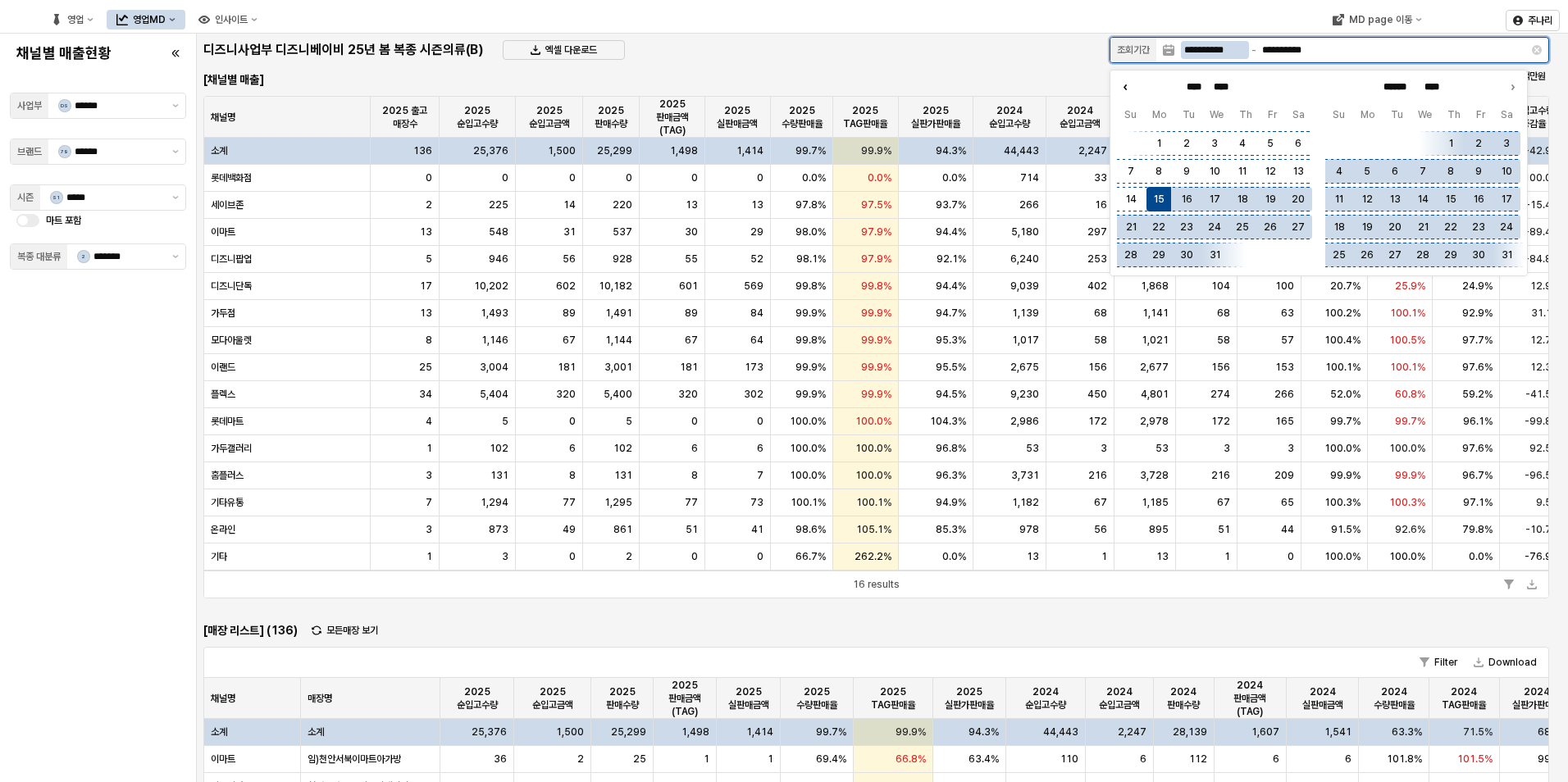 click at bounding box center [1125, 87] 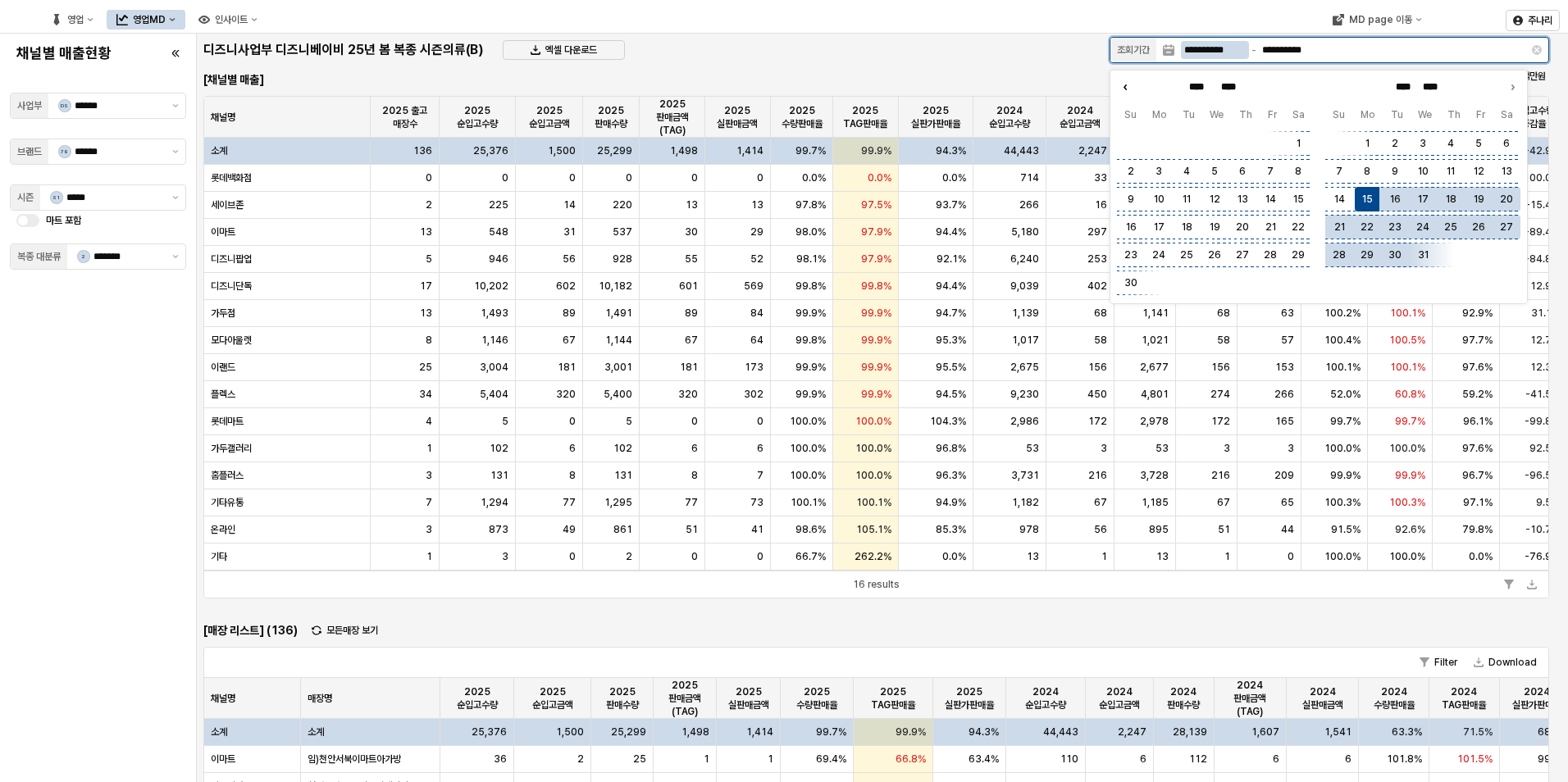 click at bounding box center [1125, 87] 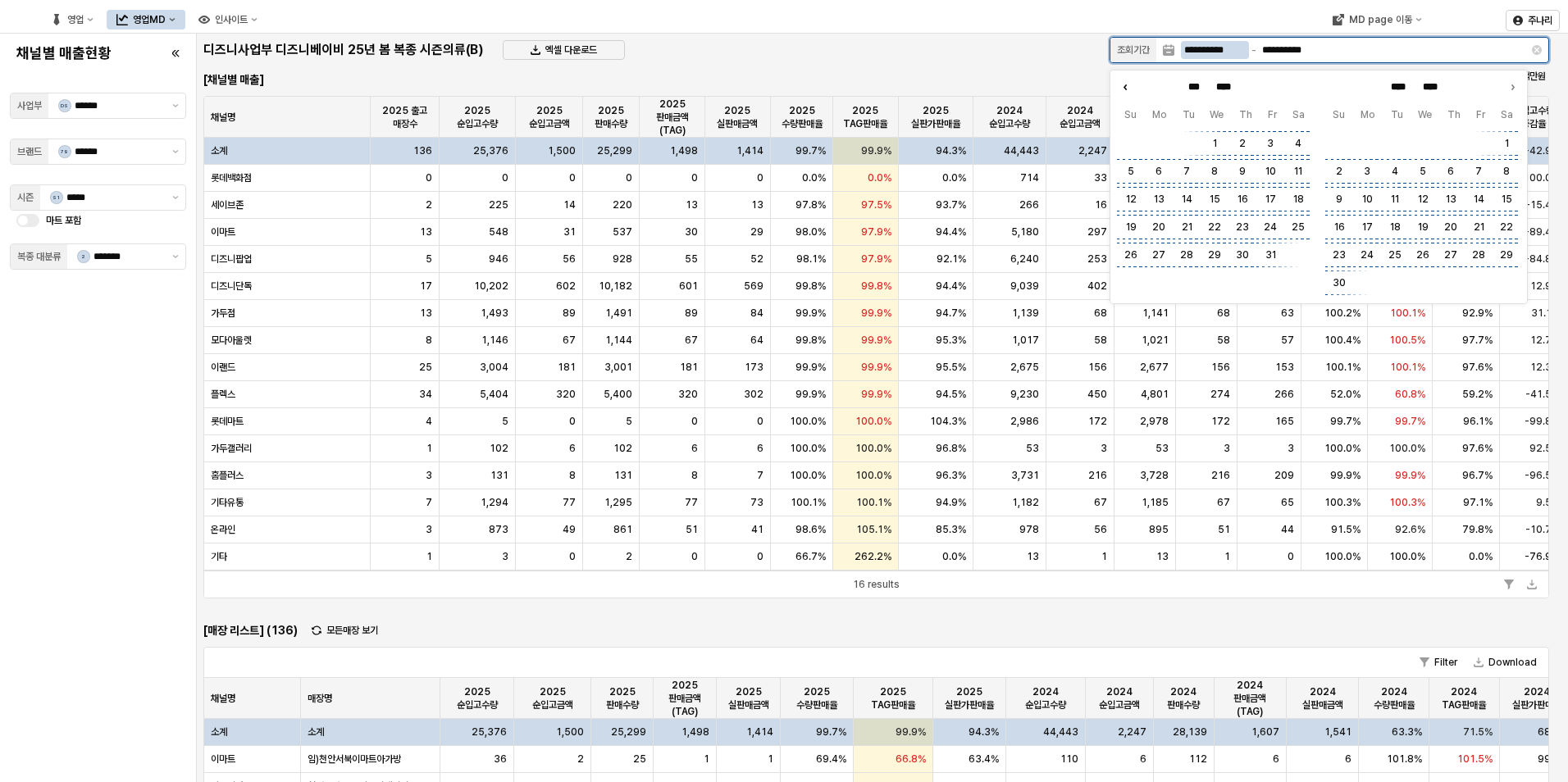 click at bounding box center (1125, 87) 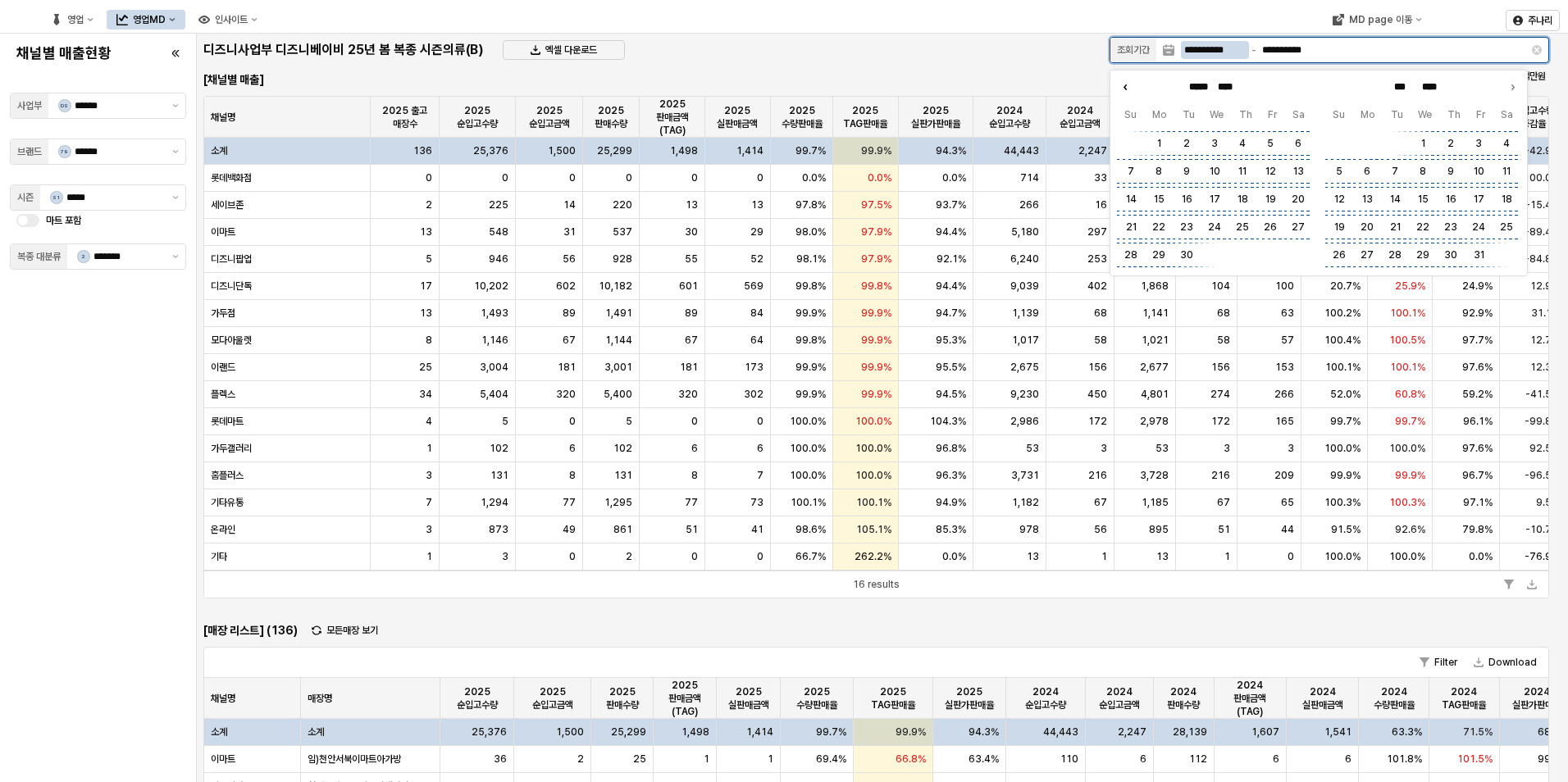 click at bounding box center (1125, 87) 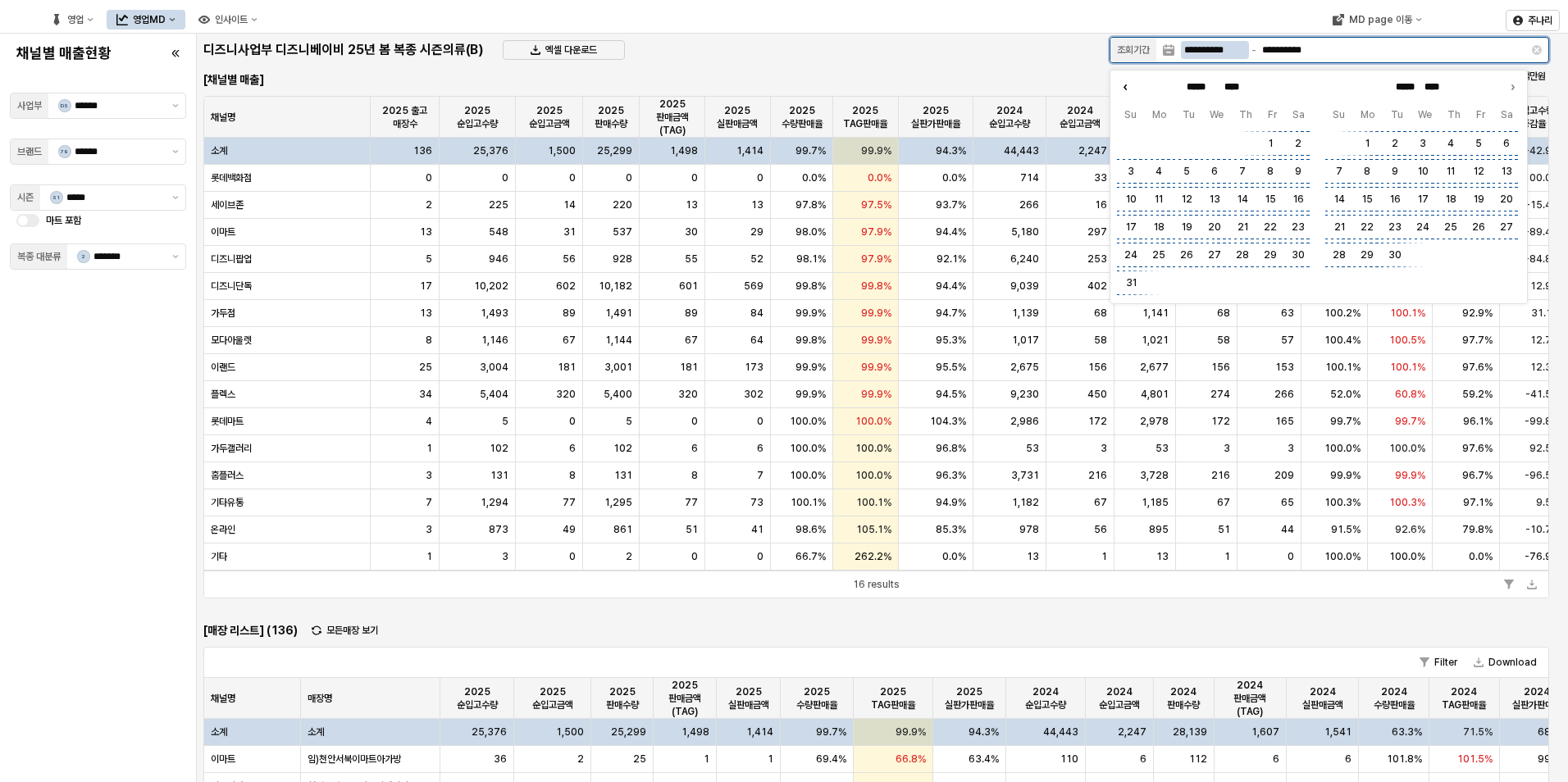 click at bounding box center (1125, 87) 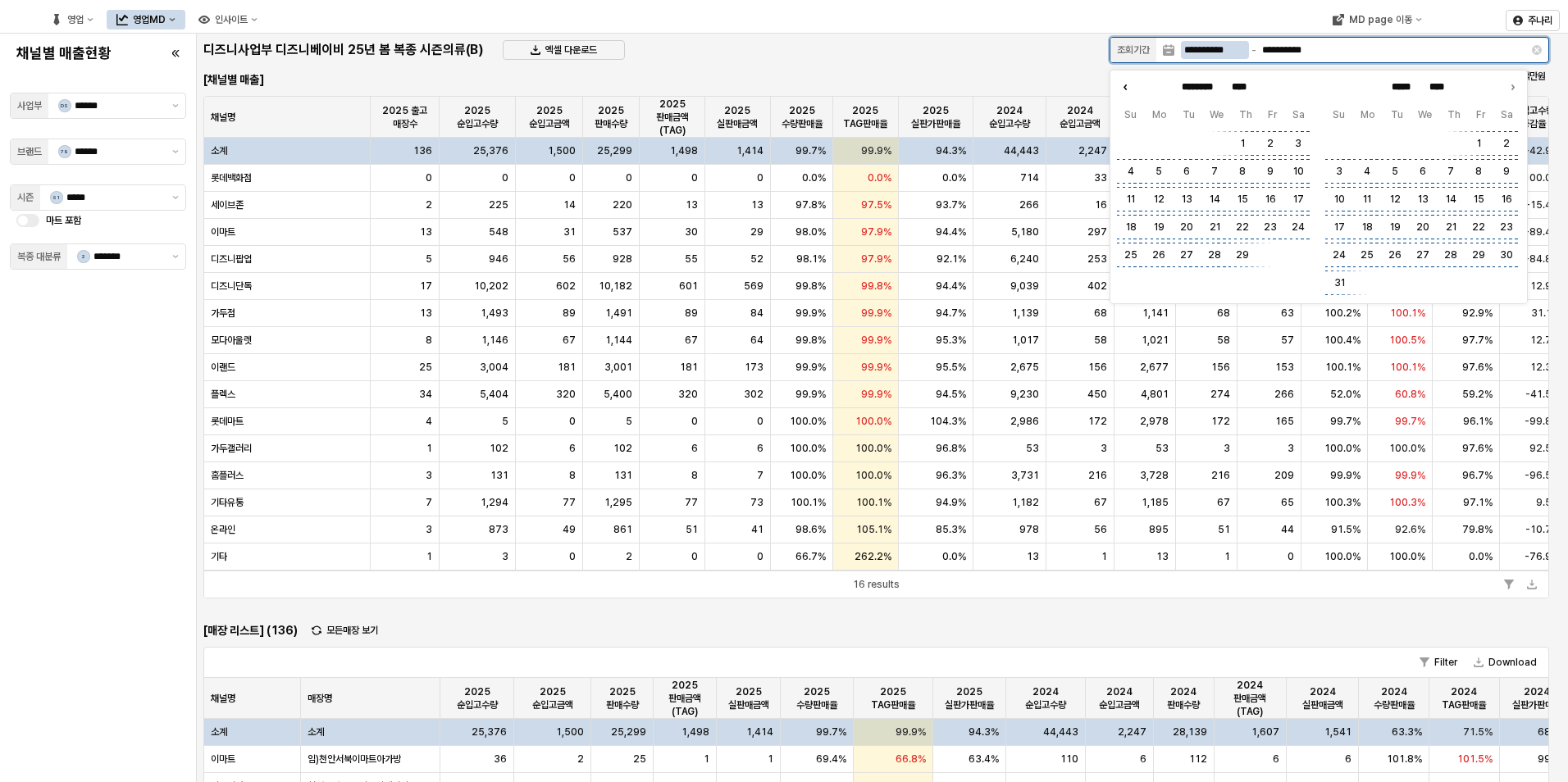 click at bounding box center [1125, 87] 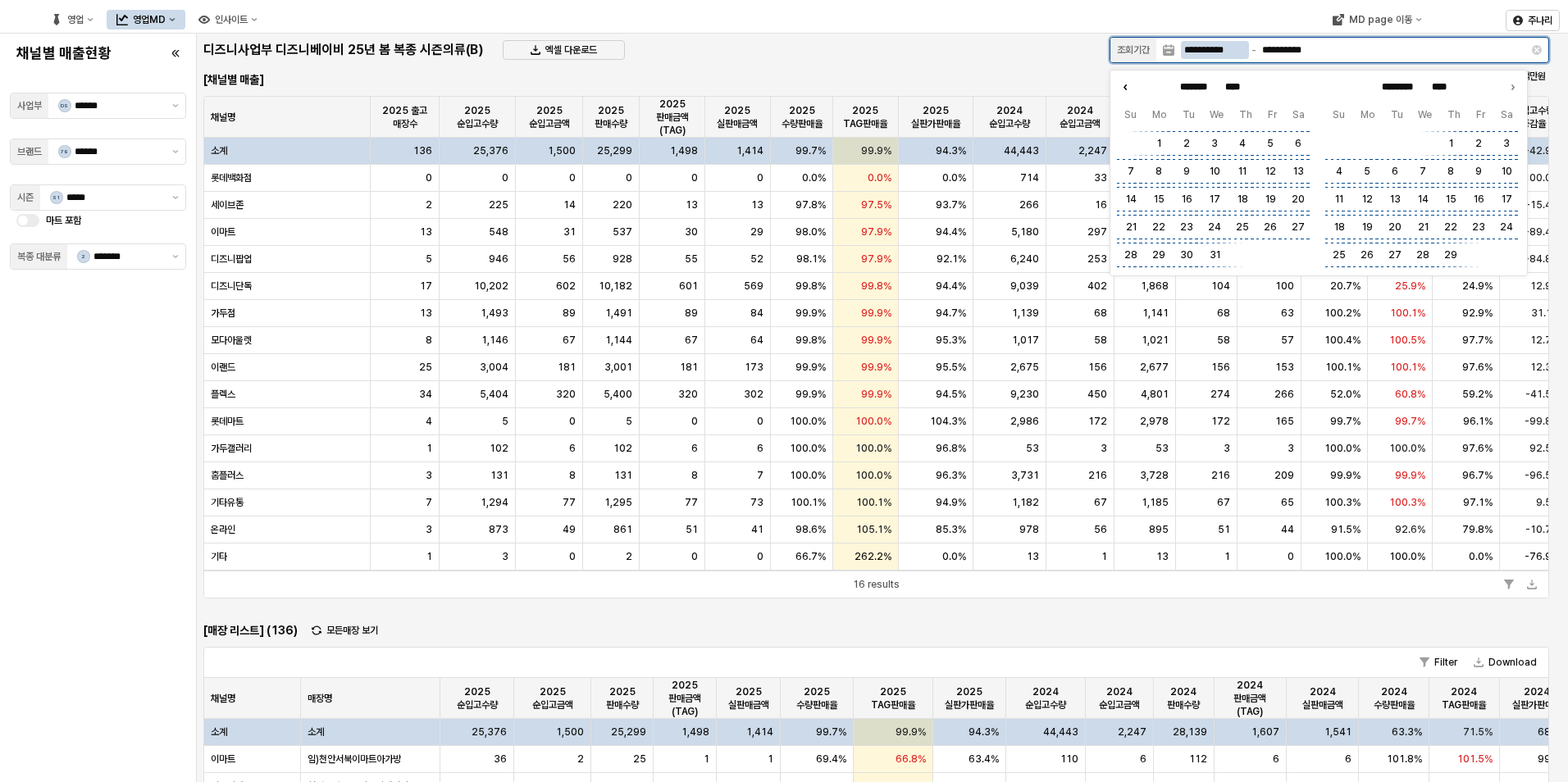 click at bounding box center (1125, 87) 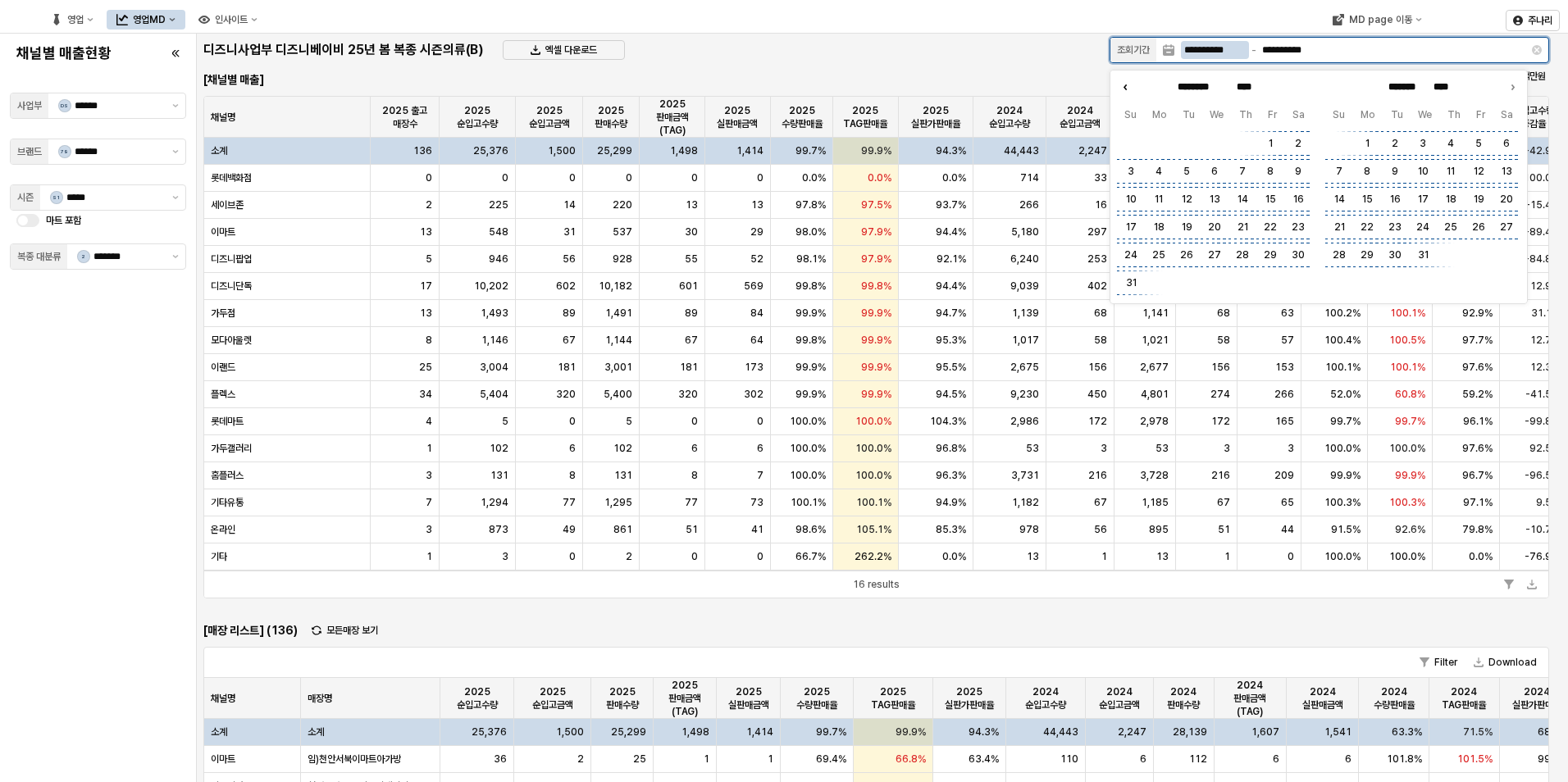 click at bounding box center [1125, 87] 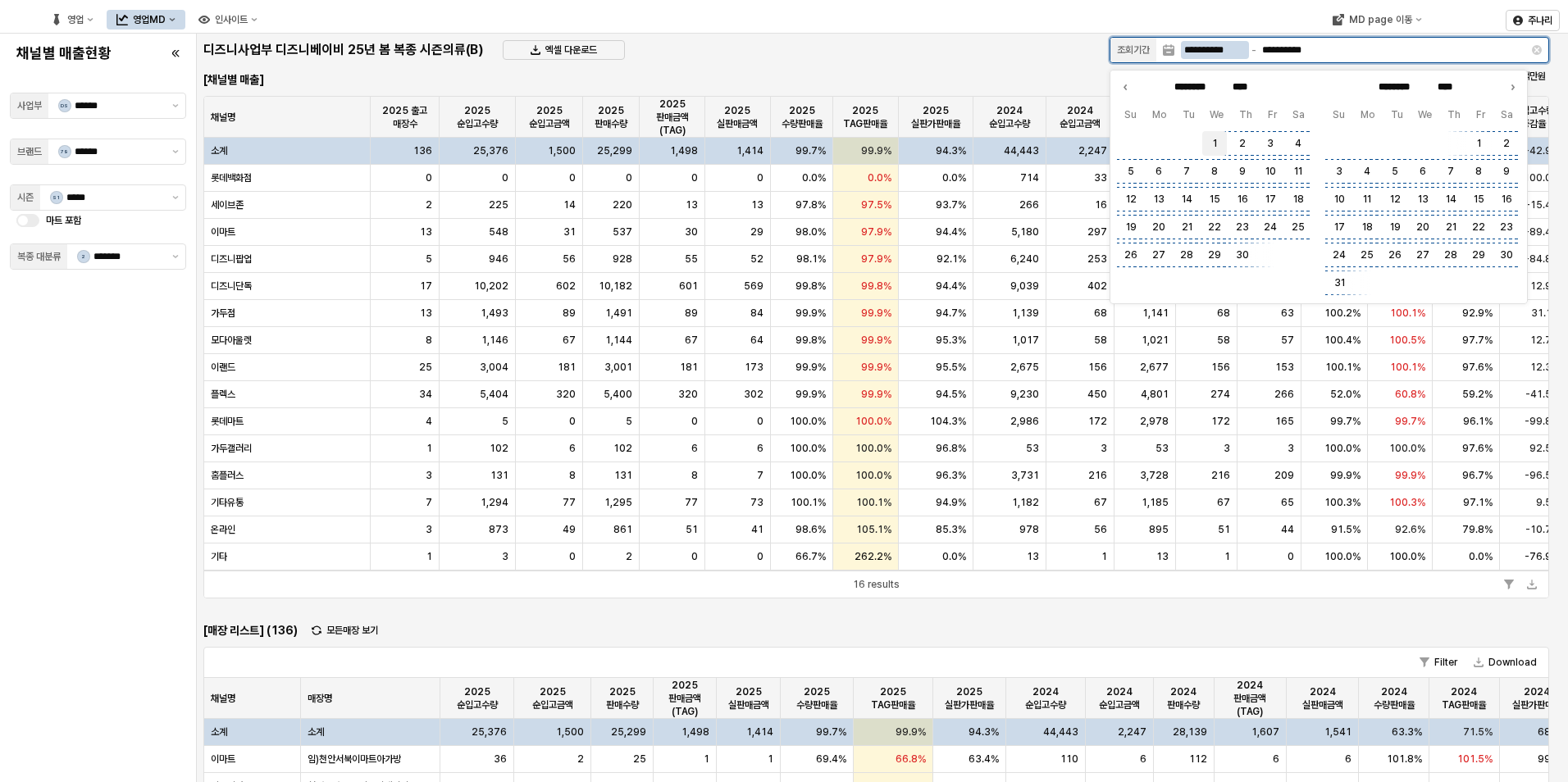 click on "1" at bounding box center [1215, 143] 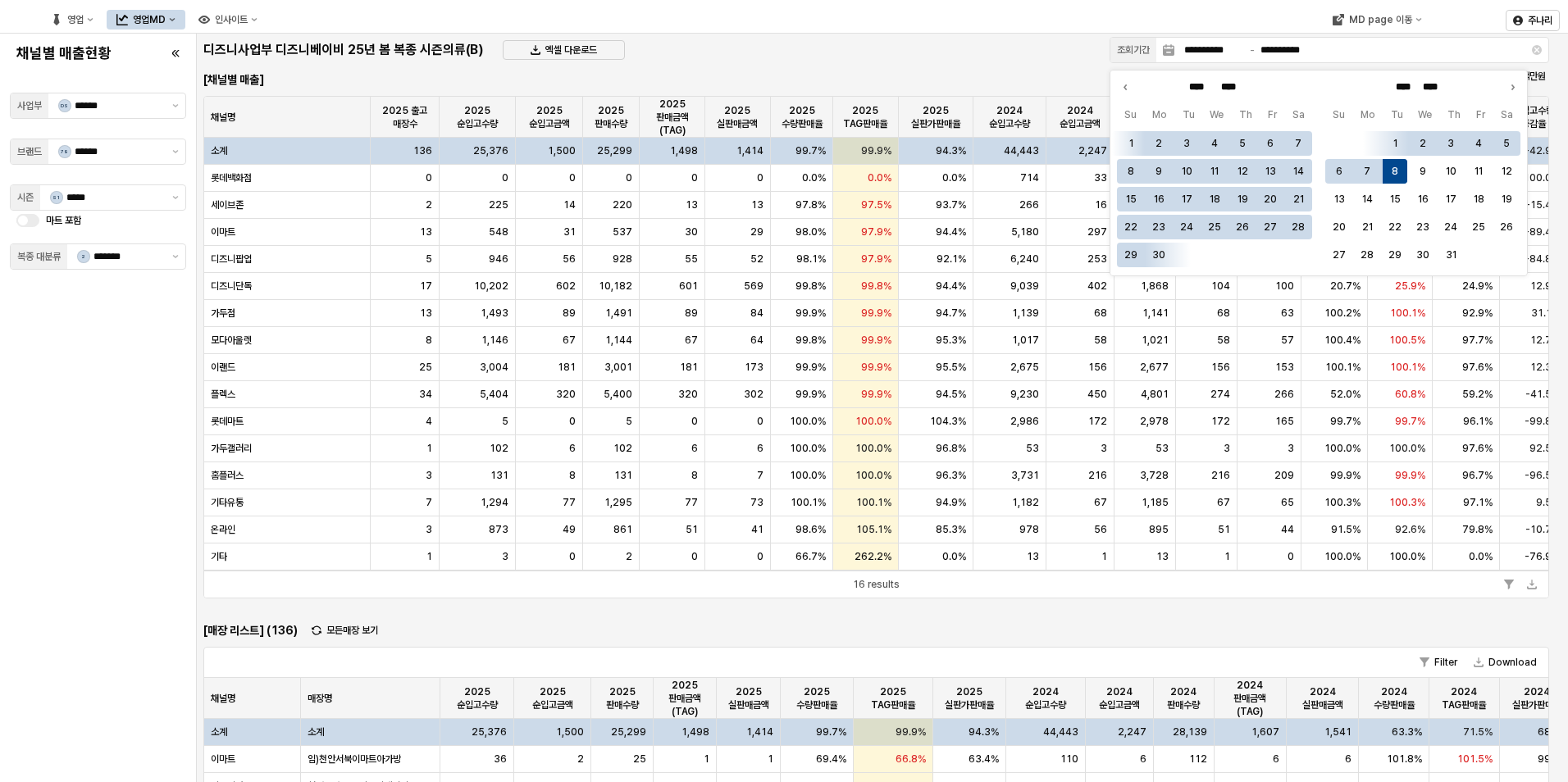 click on "디즈니사업부 디즈니베이비 25년 봄 복종 시즌의류(B) 엑셀 다운로드" at bounding box center (650, 50) 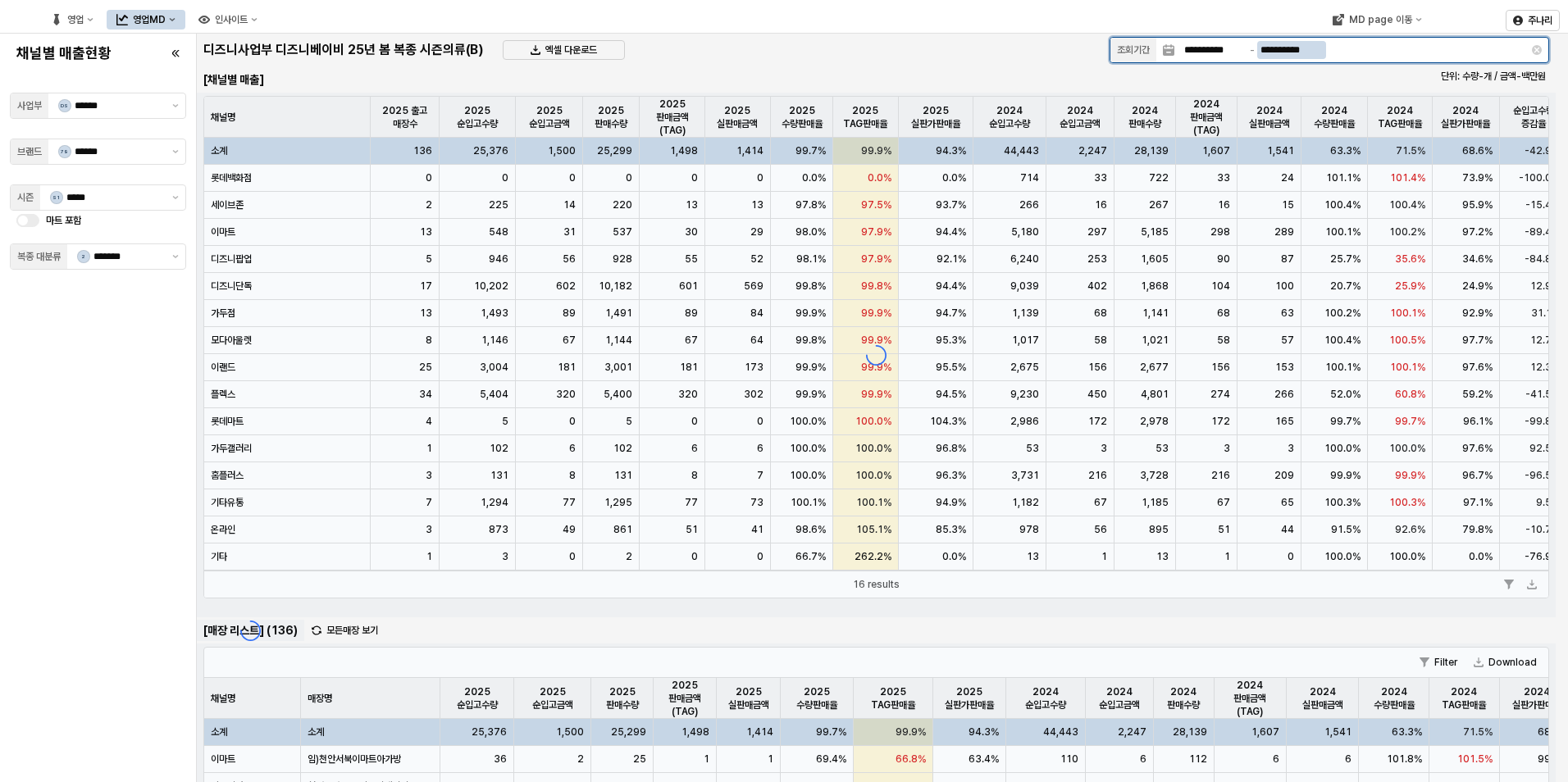click on "**********" at bounding box center [1292, 50] 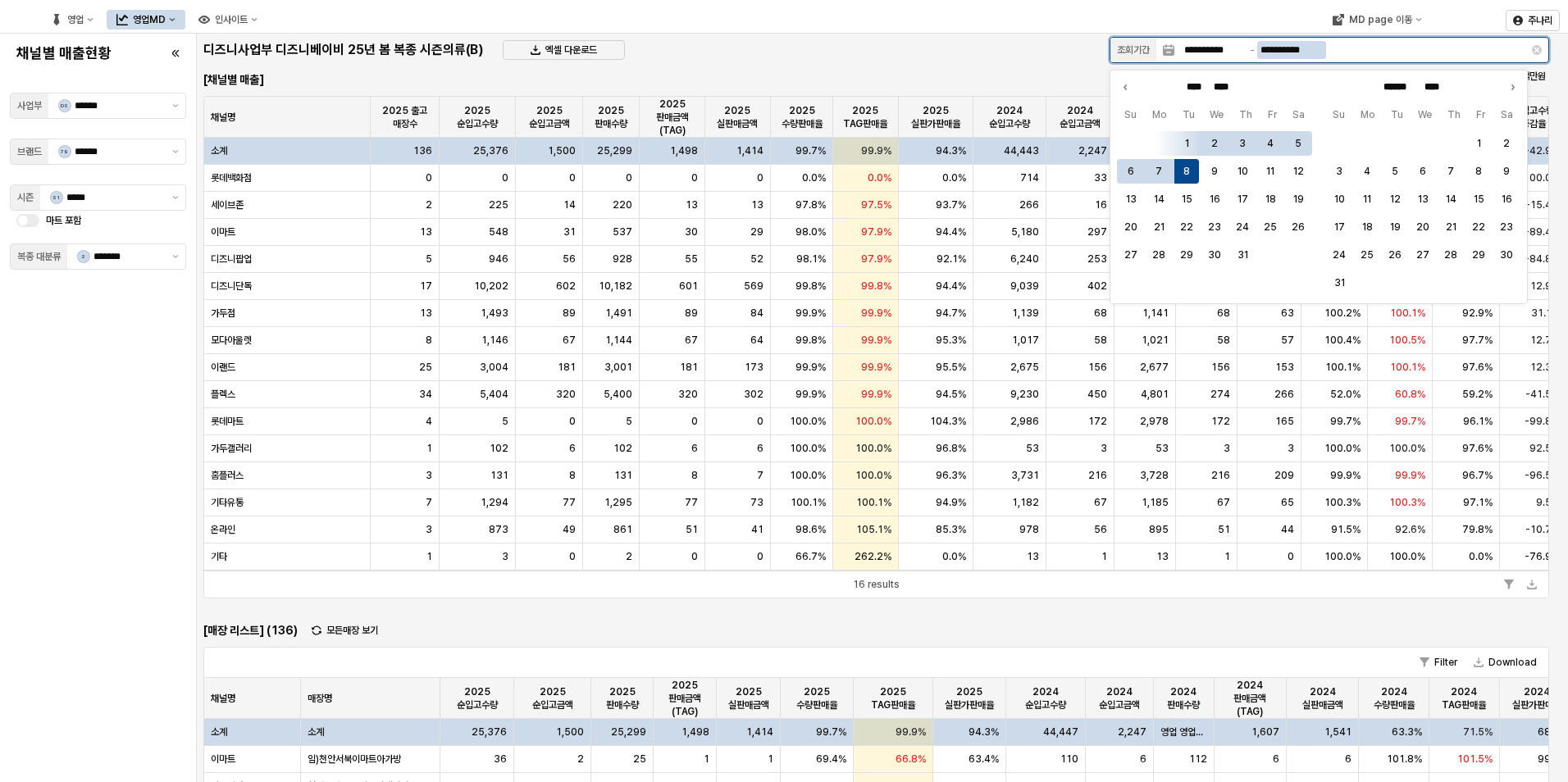 drag, startPoint x: 1320, startPoint y: 54, endPoint x: 1297, endPoint y: 52, distance: 23.086793 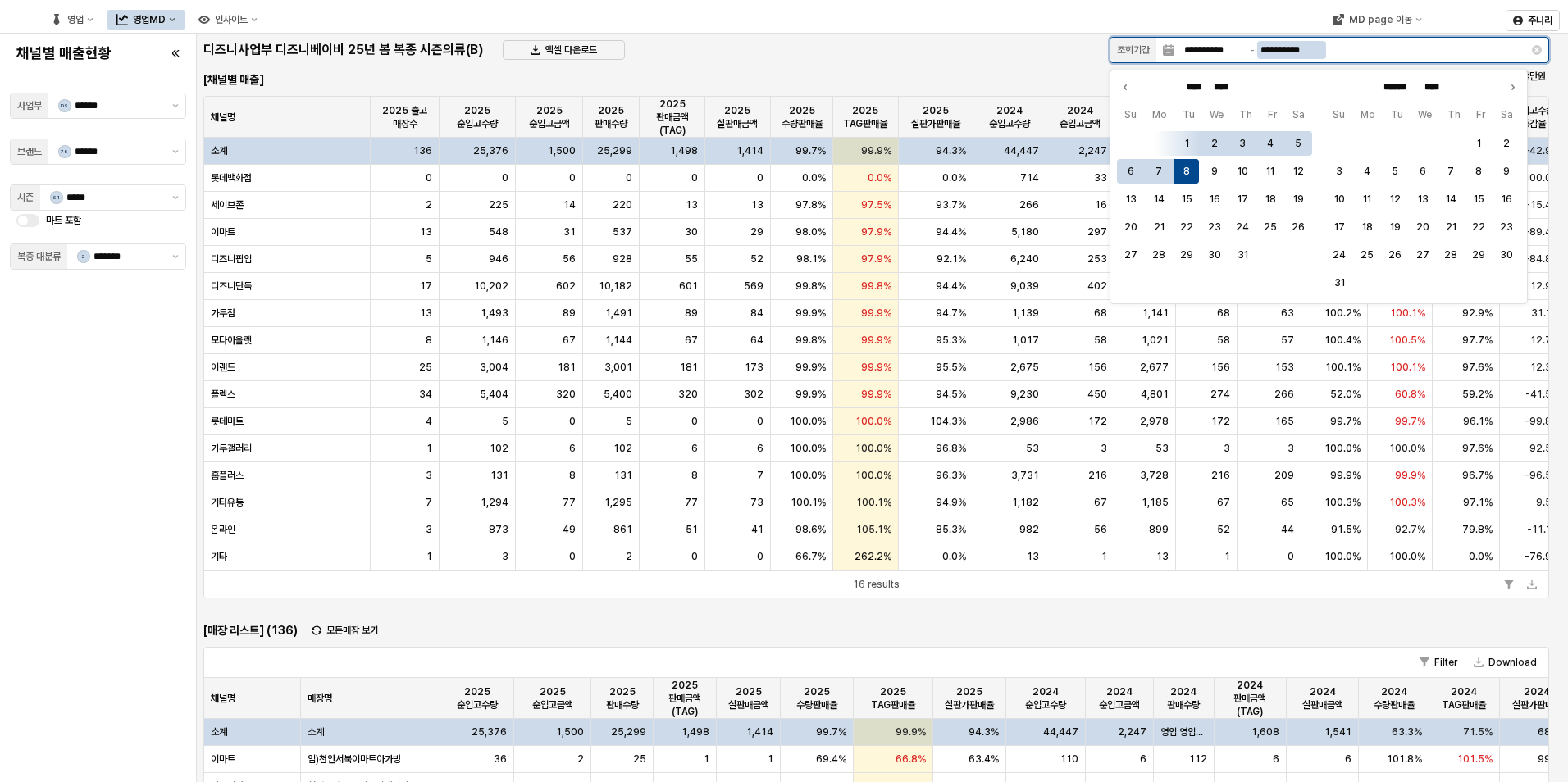 click on "**********" at bounding box center [1214, 50] 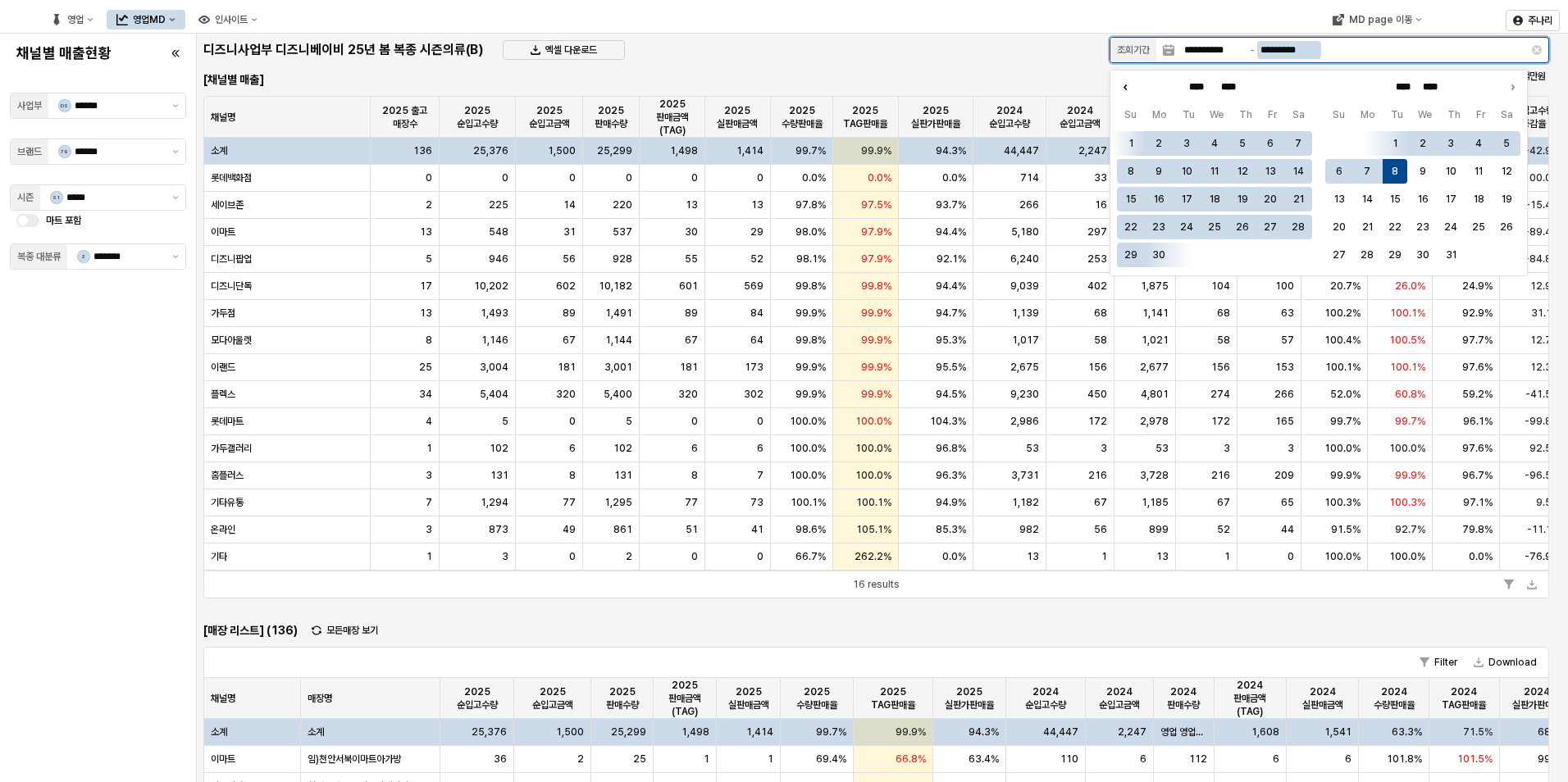 click at bounding box center (1125, 87) 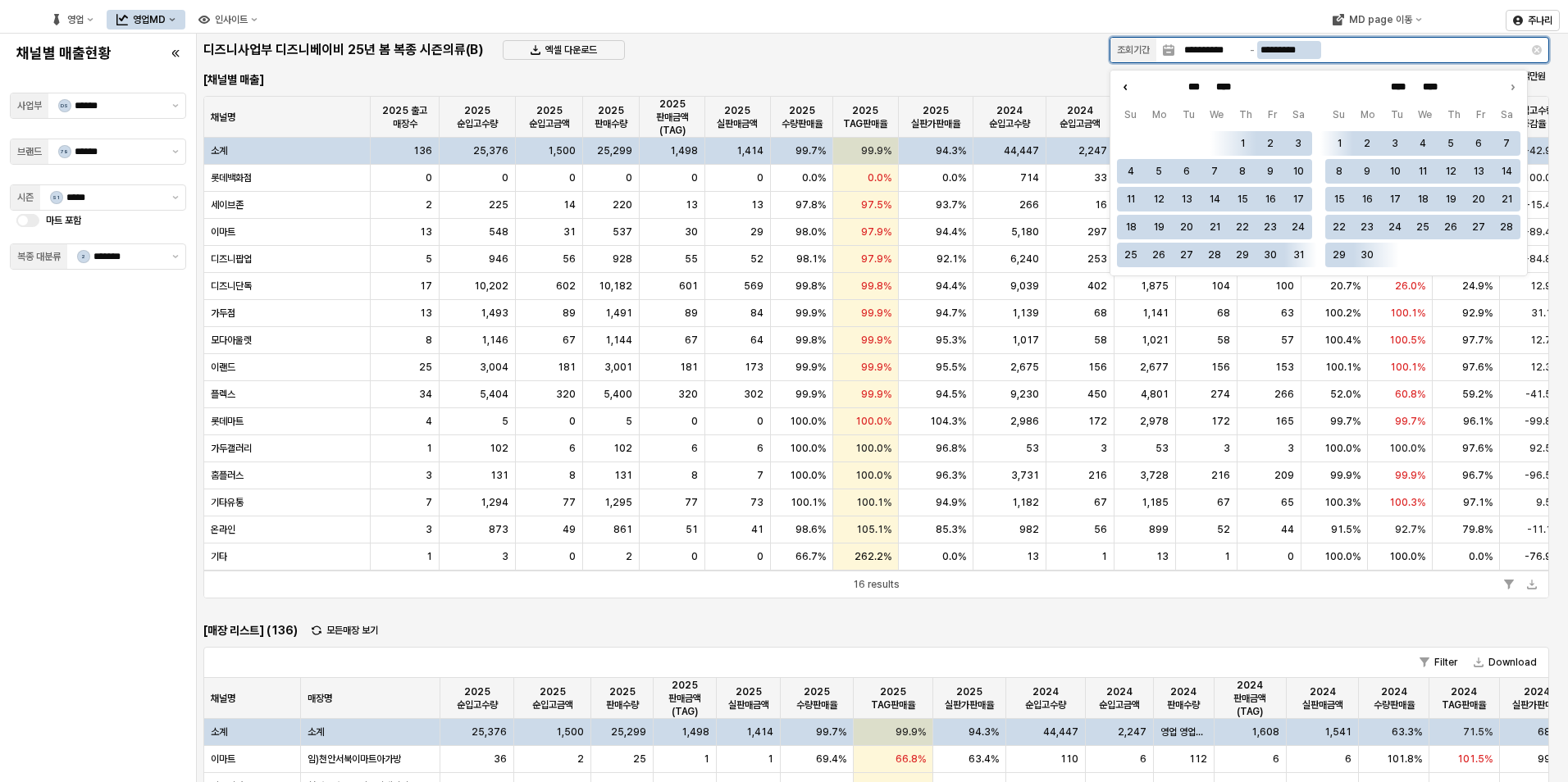 click at bounding box center (1125, 87) 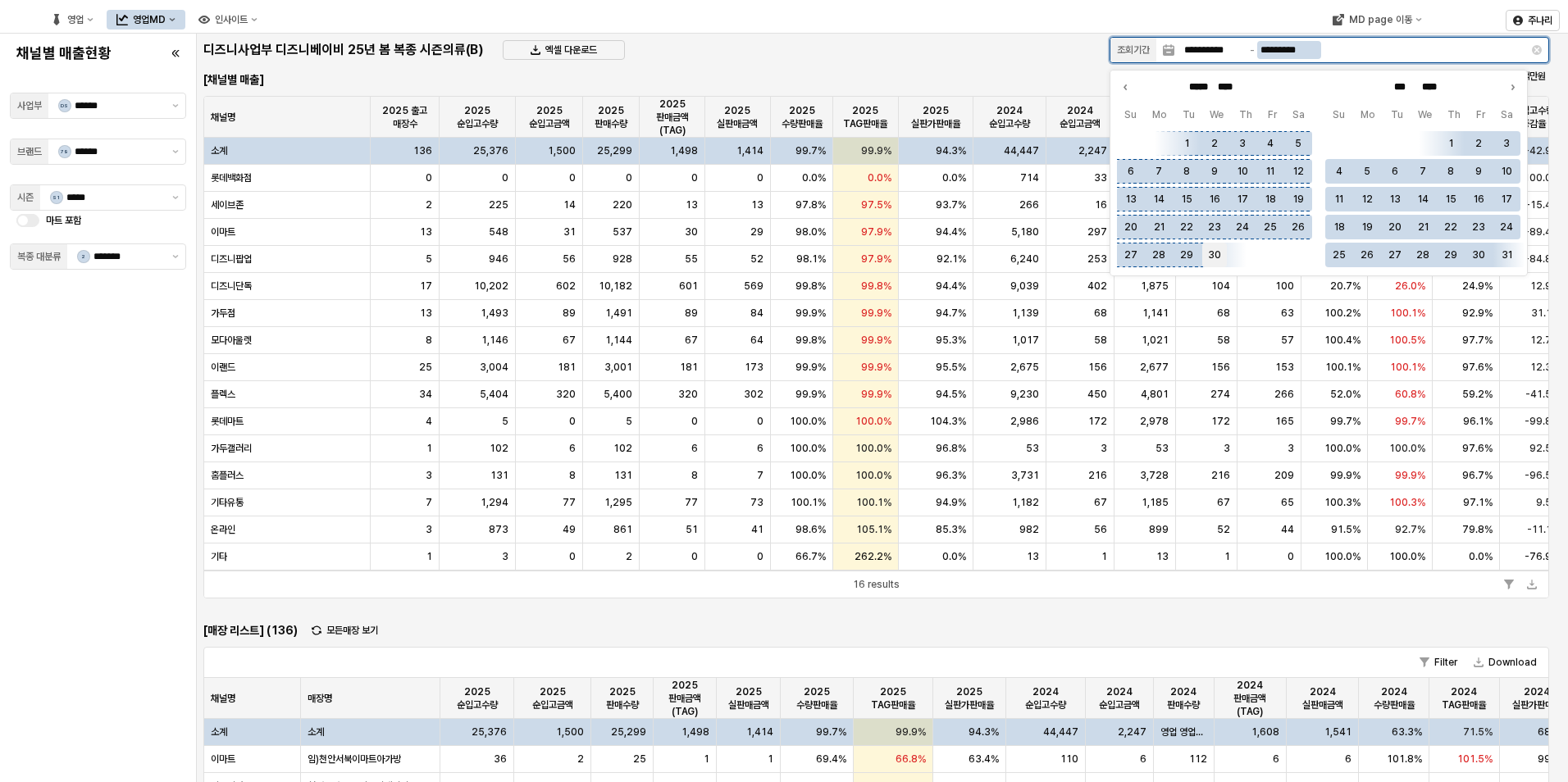 click on "30" at bounding box center [1215, 255] 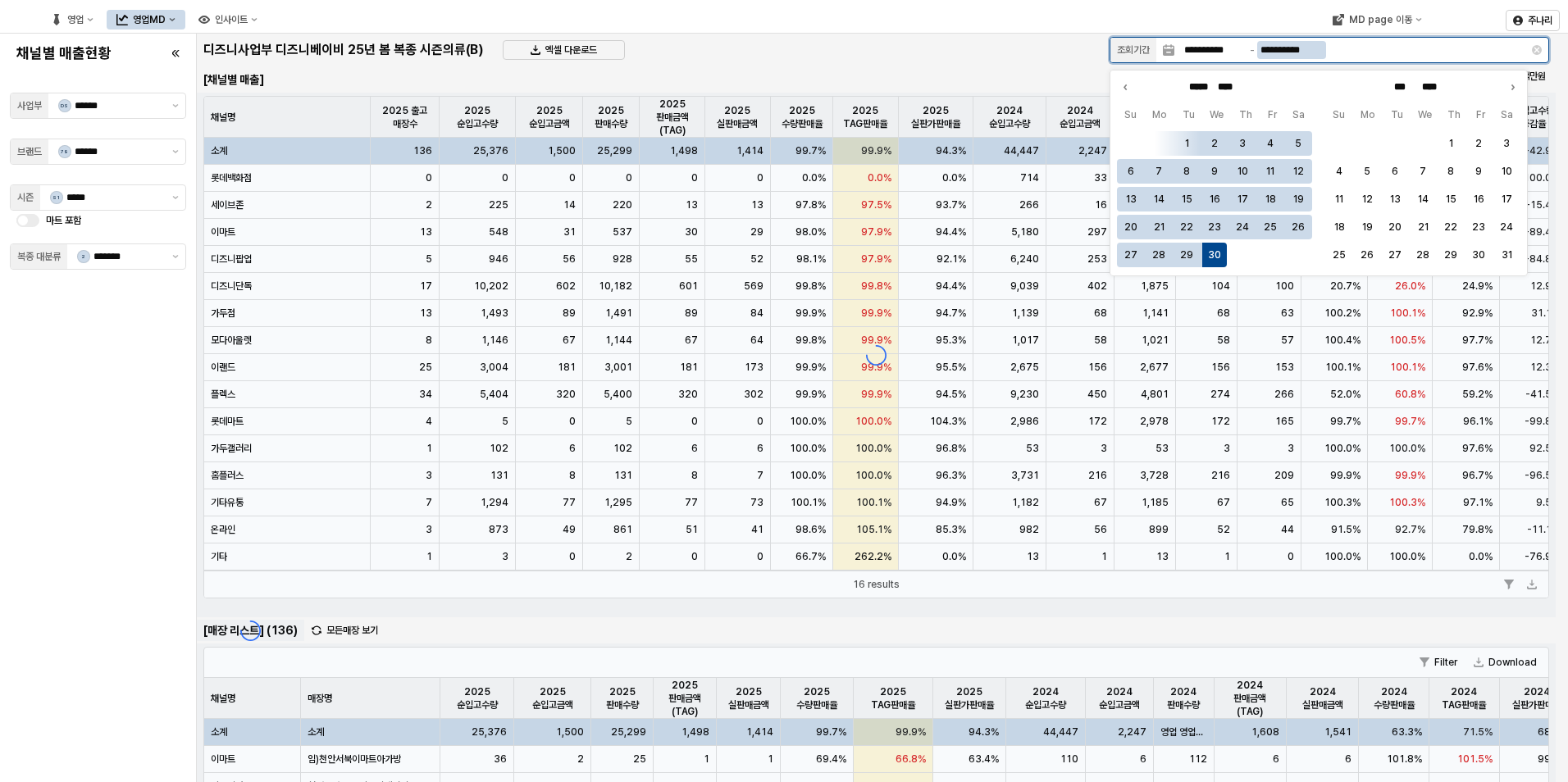type on "**********" 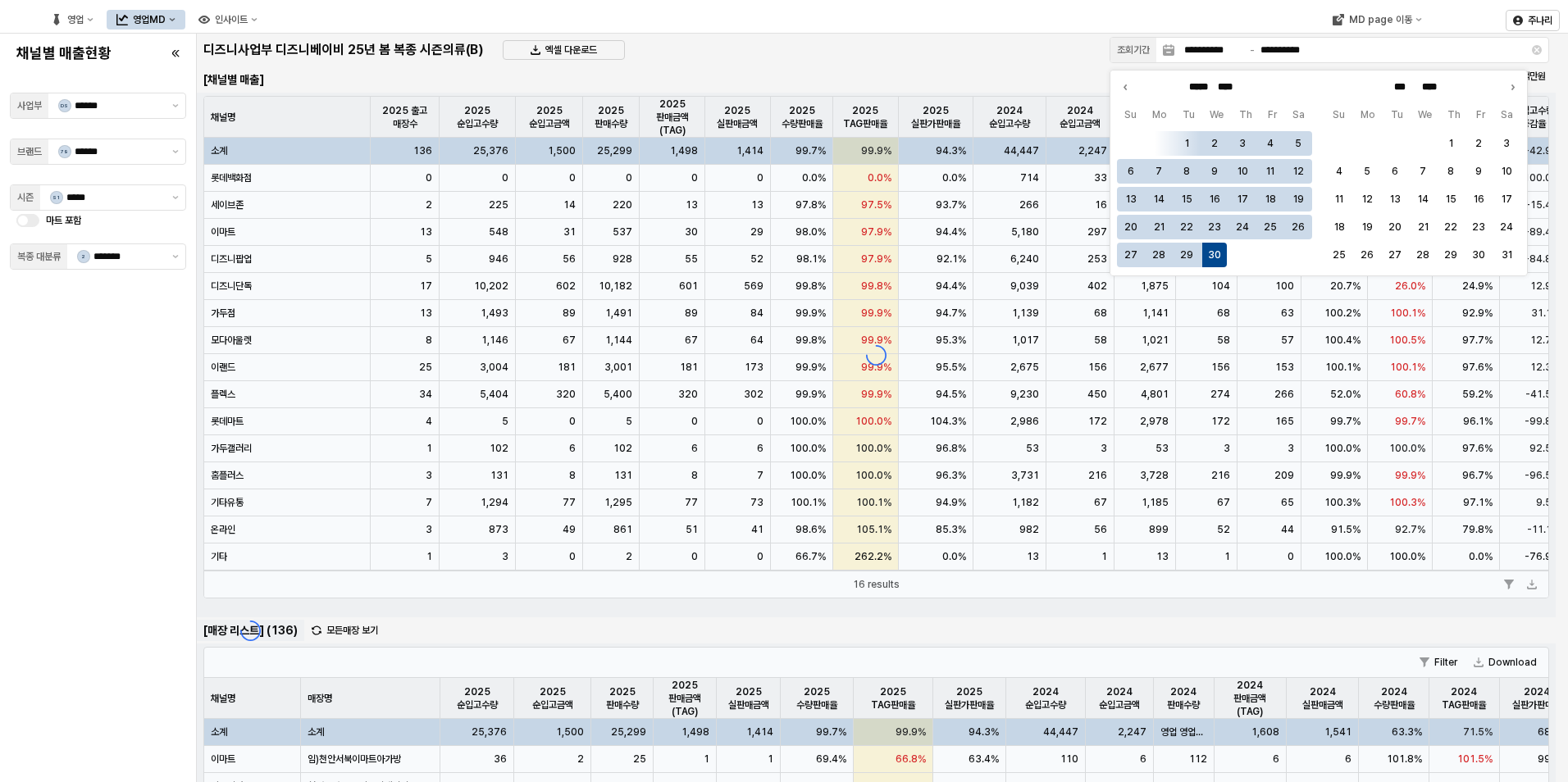 click on "디즈니사업부 디즈니베이비 25년 봄 복종 시즌의류(B) 엑셀 다운로드" at bounding box center (650, 50) 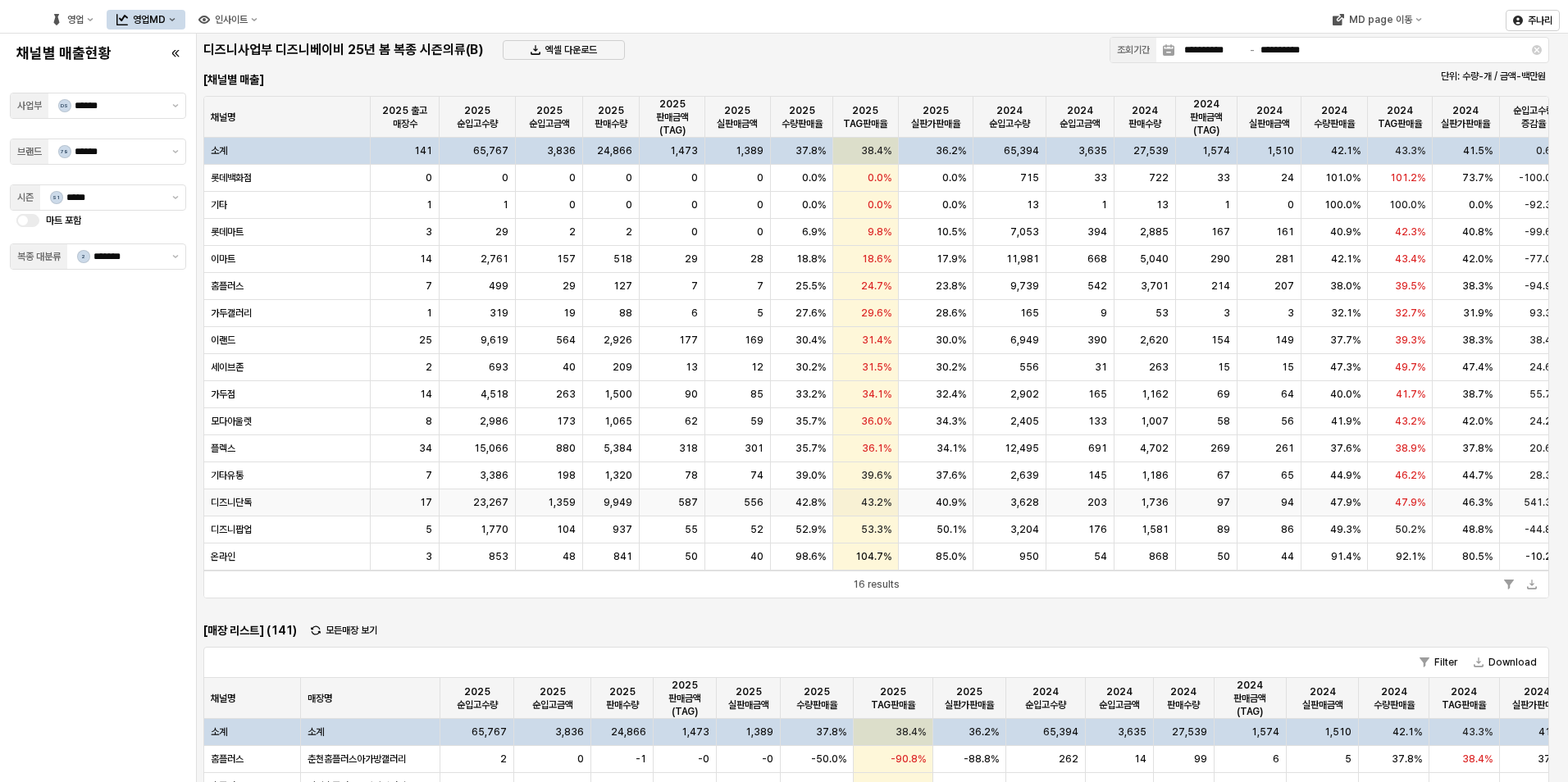click on "1,359" at bounding box center [423, 151] 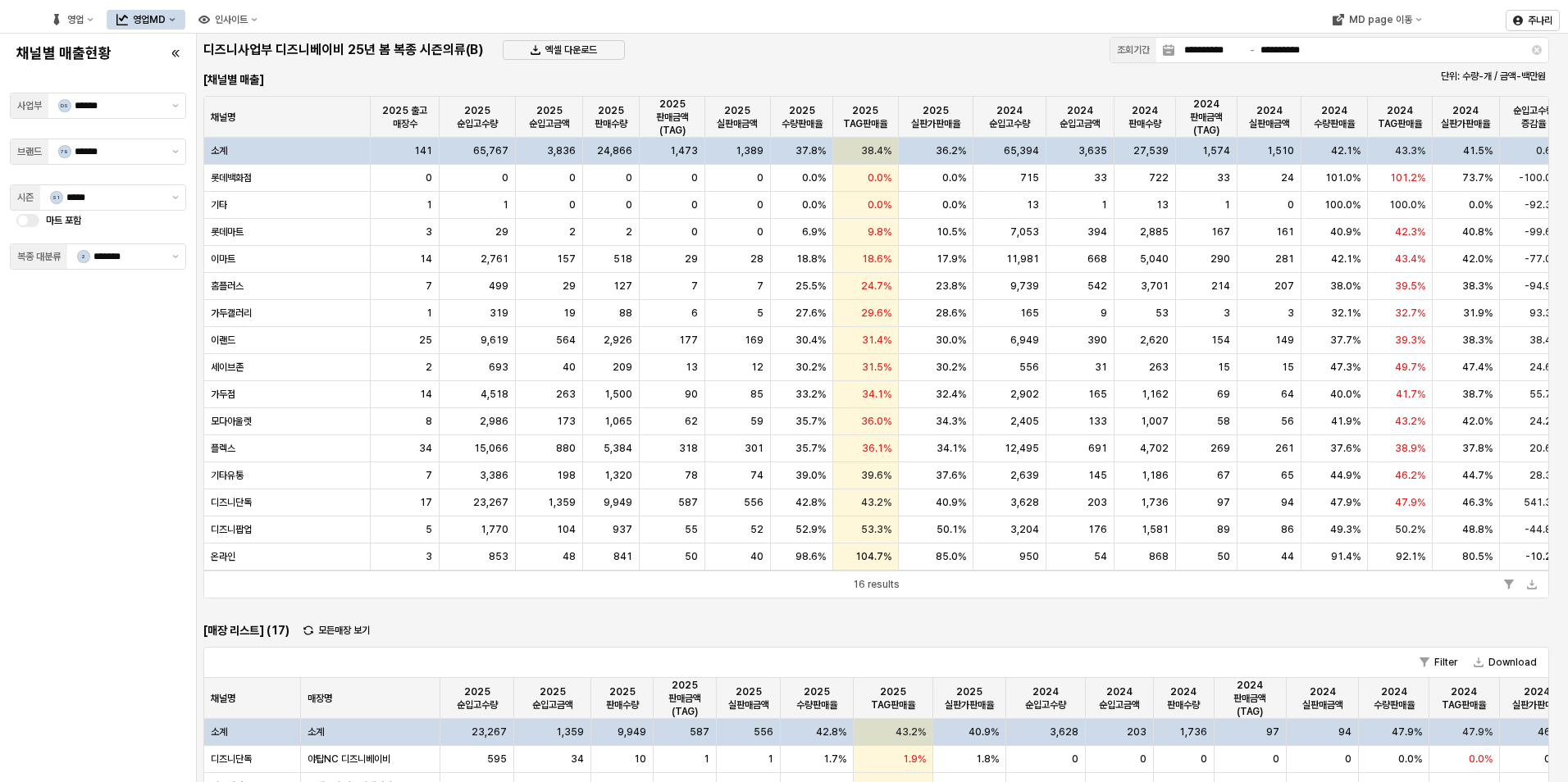 click on "채널별 매출현황 사업부 DS ****** 브랜드 79 ****** 시즌 S1 ***** 마트 포함 복종 대분류 2 *******" at bounding box center [98, 407] 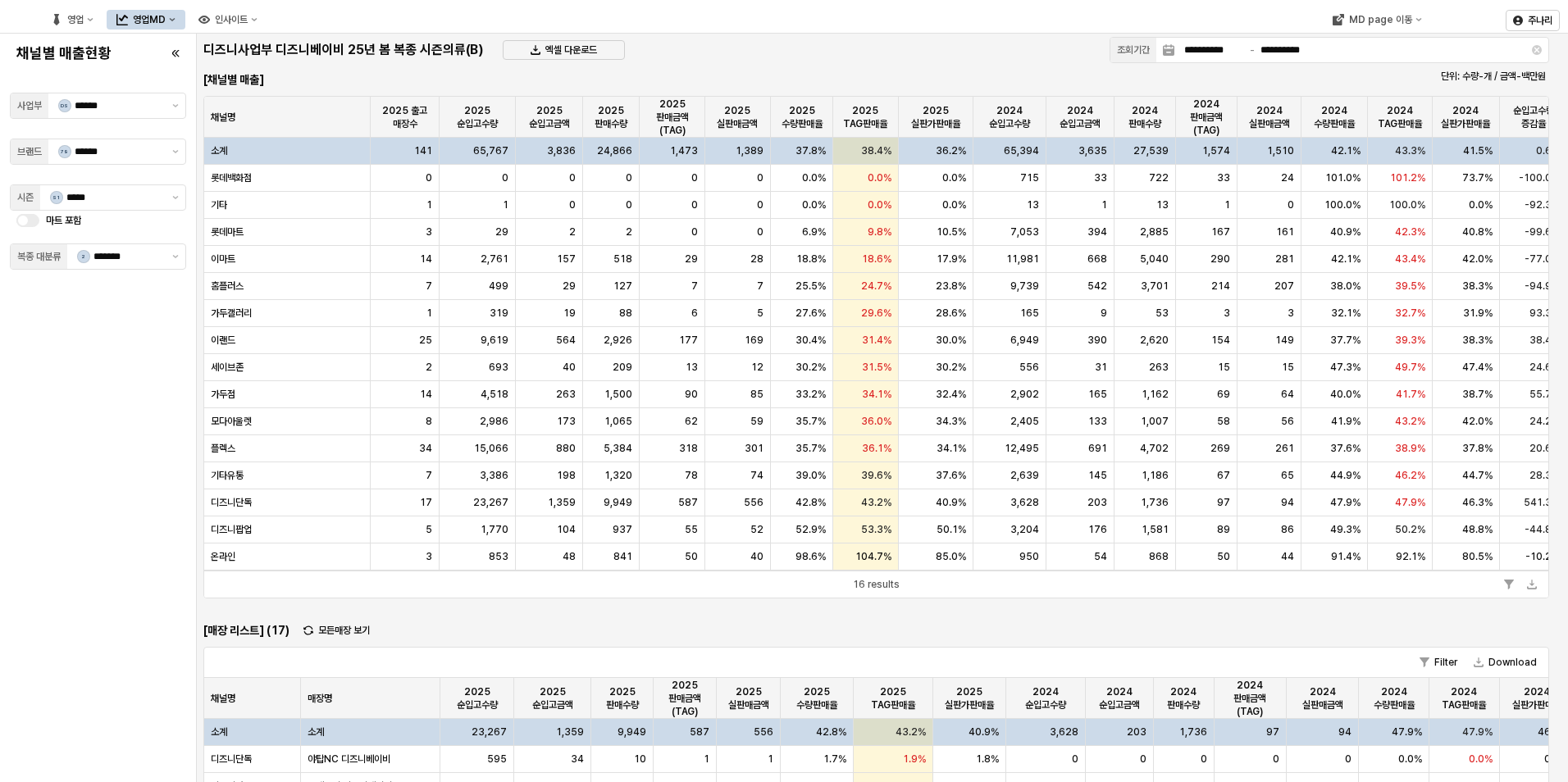 click on "채널별 매출현황 사업부 DS ****** 브랜드 79 ****** 시즌 S1 ***** 마트 포함 복종 대분류 2 *******" at bounding box center [98, 407] 